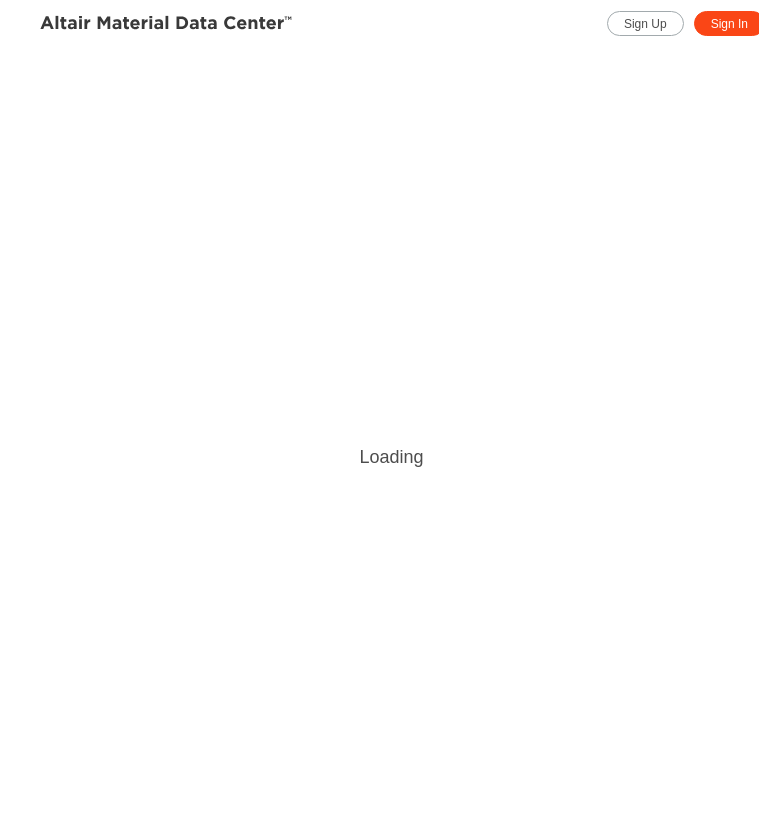 scroll, scrollTop: 0, scrollLeft: 0, axis: both 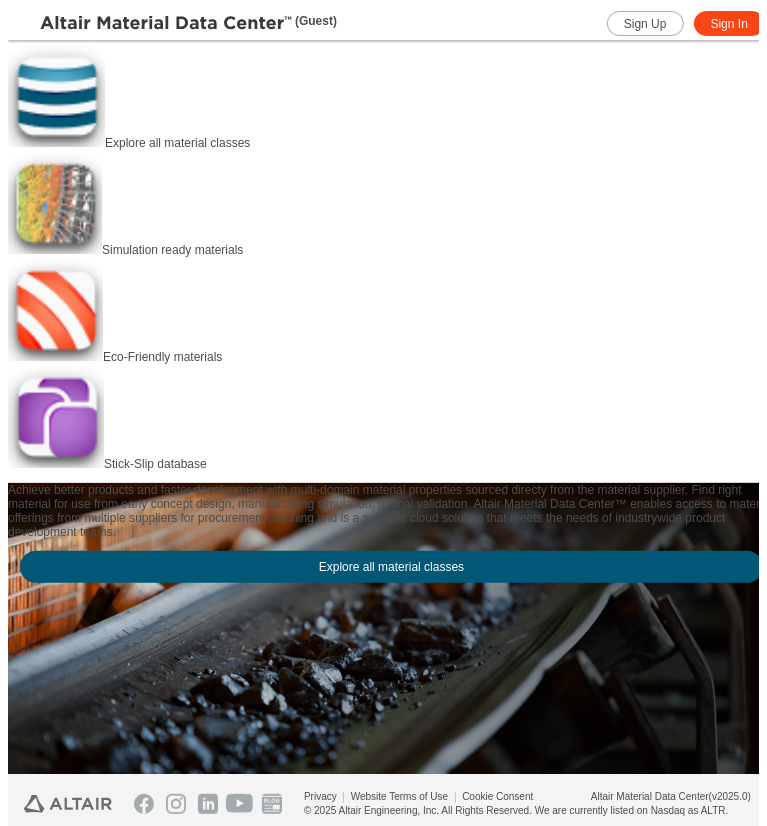 click at bounding box center [56, 95] 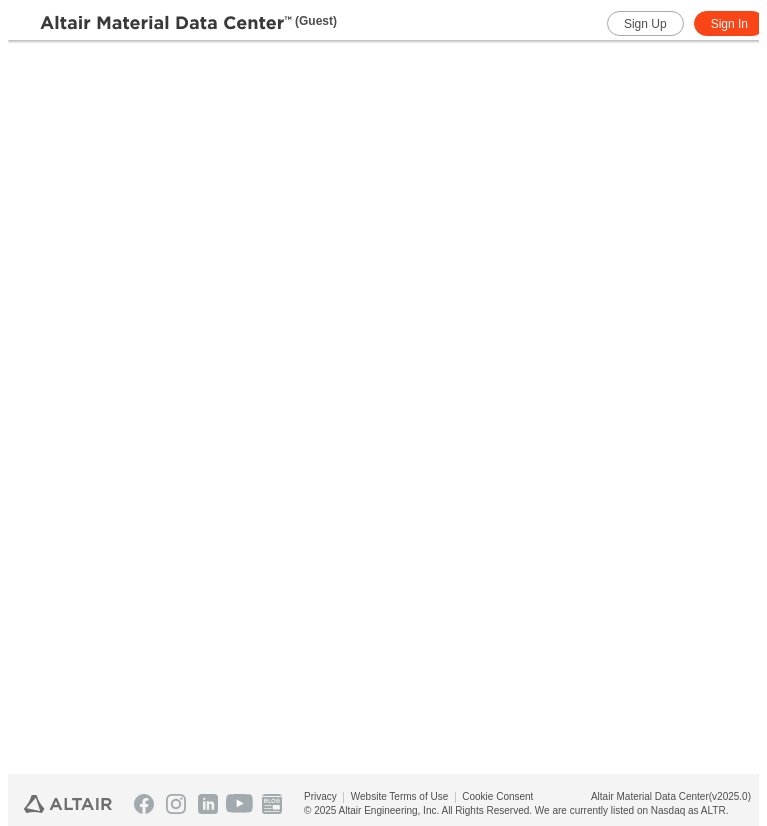 scroll, scrollTop: 0, scrollLeft: 0, axis: both 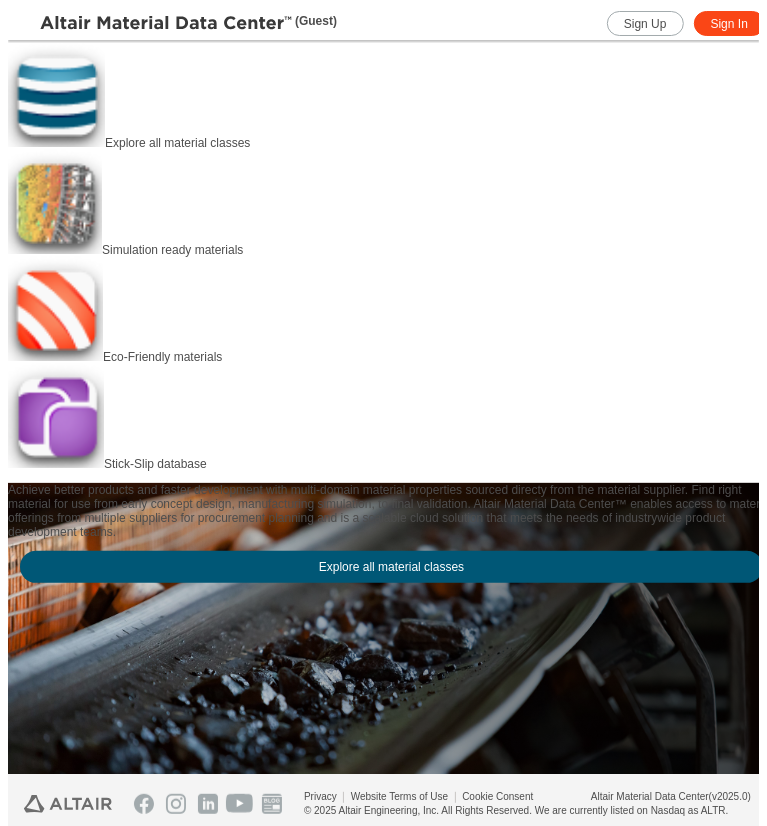 click on "Explore all material classes" at bounding box center (391, 567) 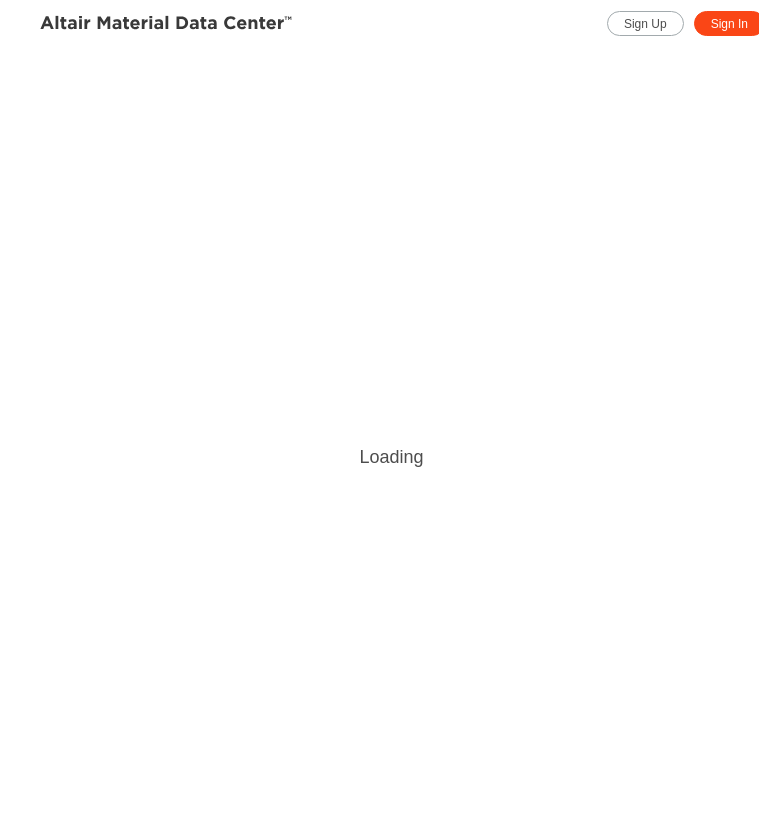 scroll, scrollTop: 0, scrollLeft: 0, axis: both 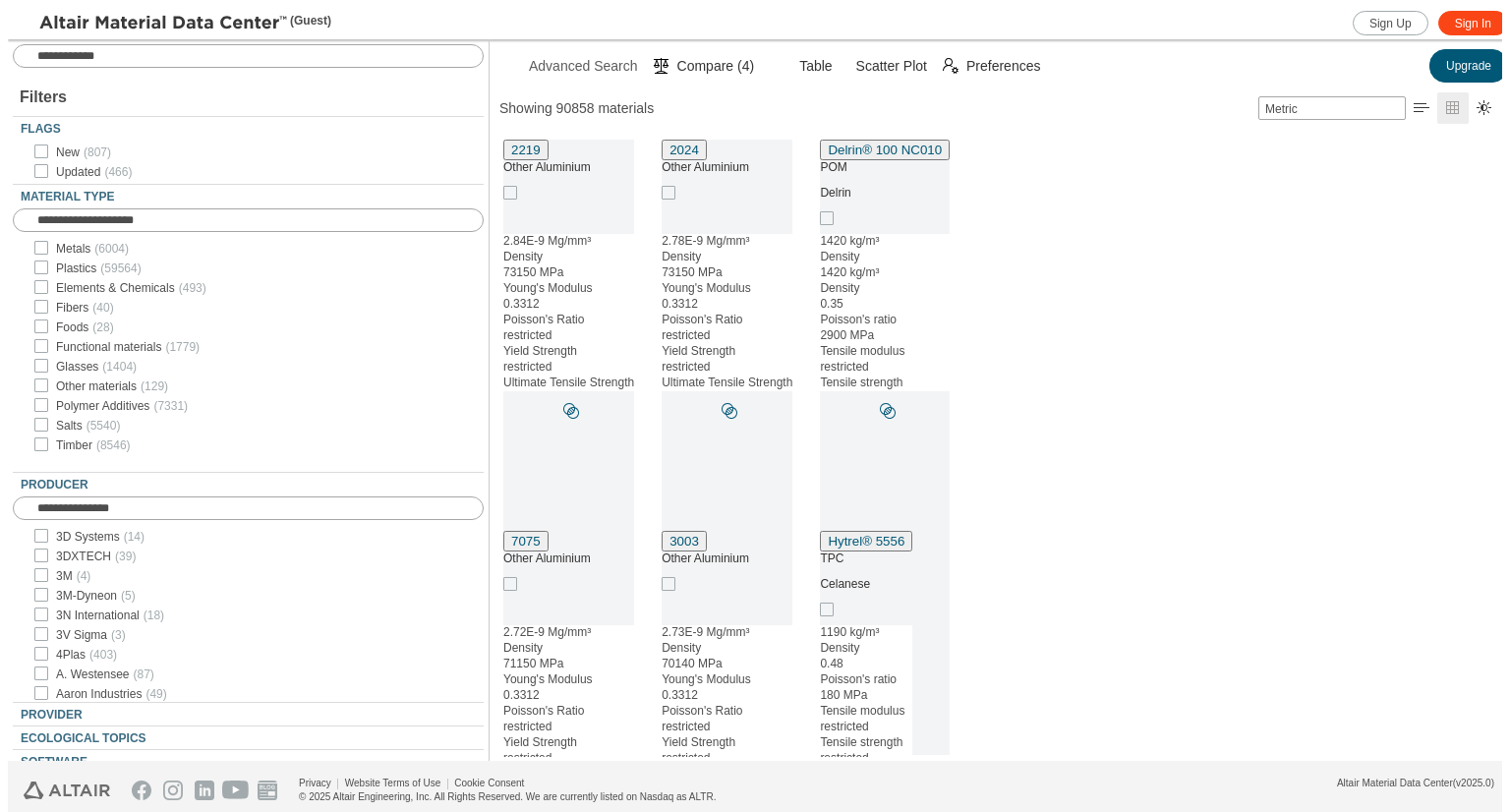 click on "Advanced Search" at bounding box center (583, 66) 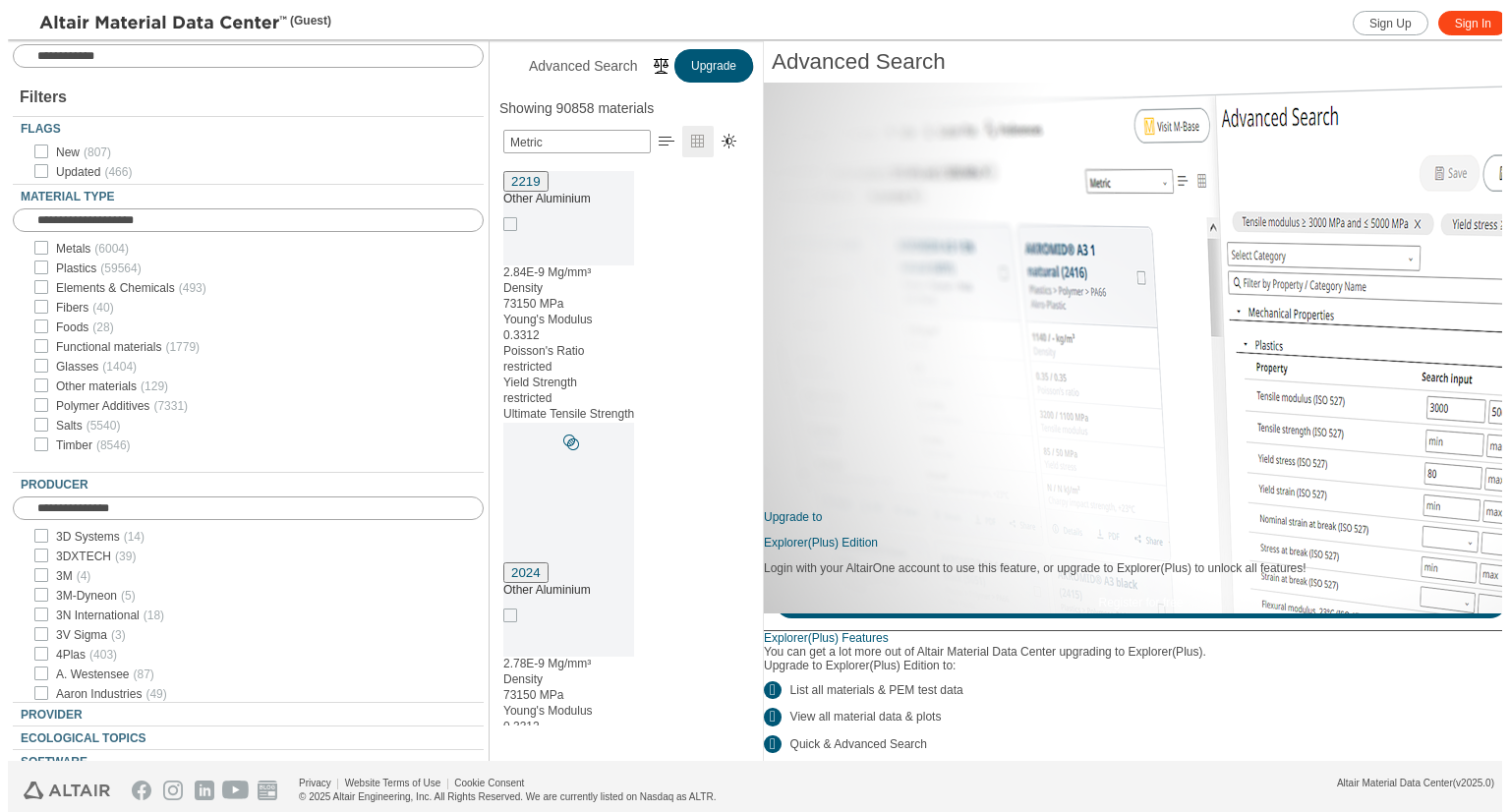 scroll, scrollTop: 553, scrollLeft: 260, axis: both 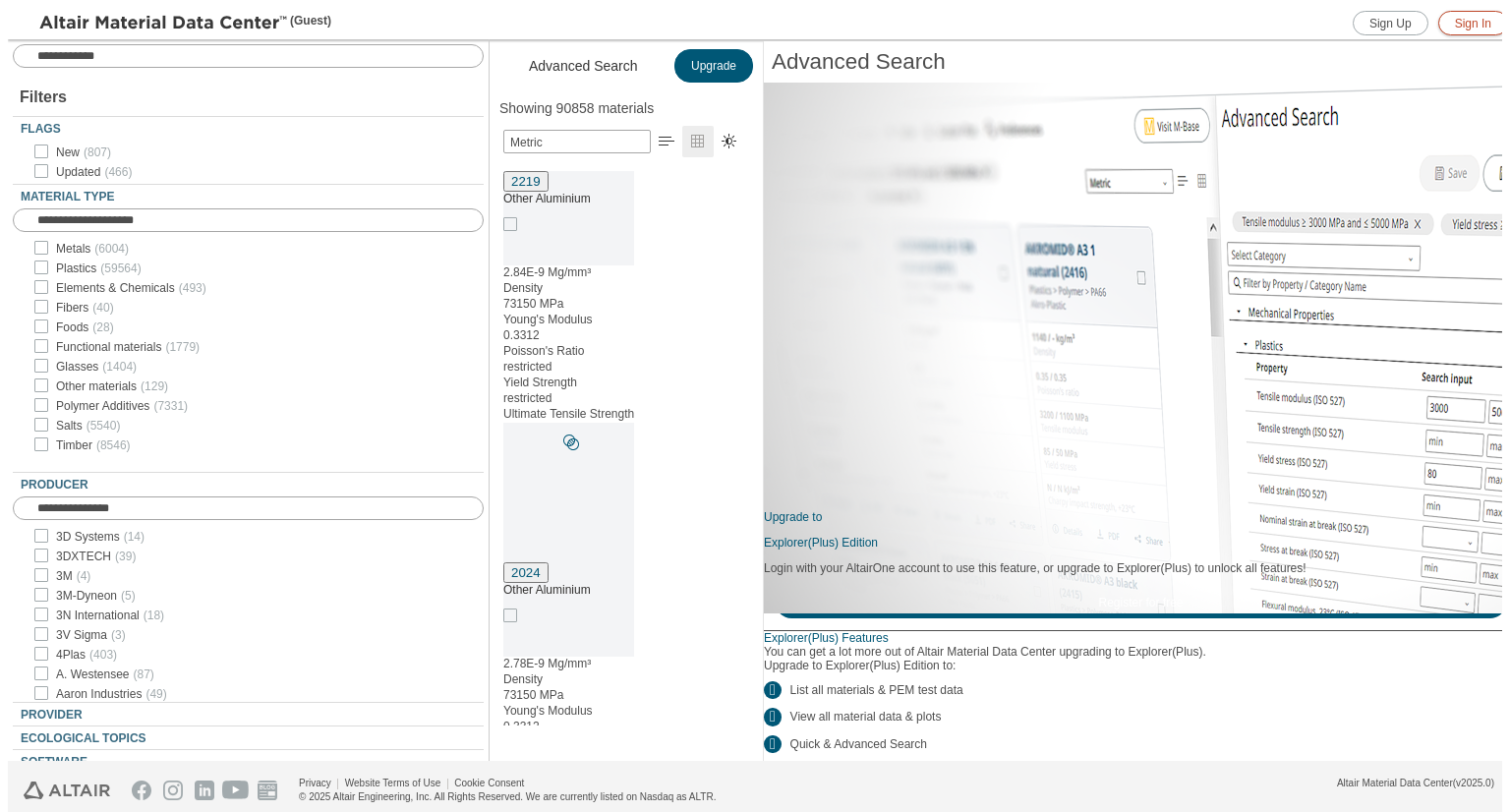 click on "Sign In" at bounding box center (1473, 24) 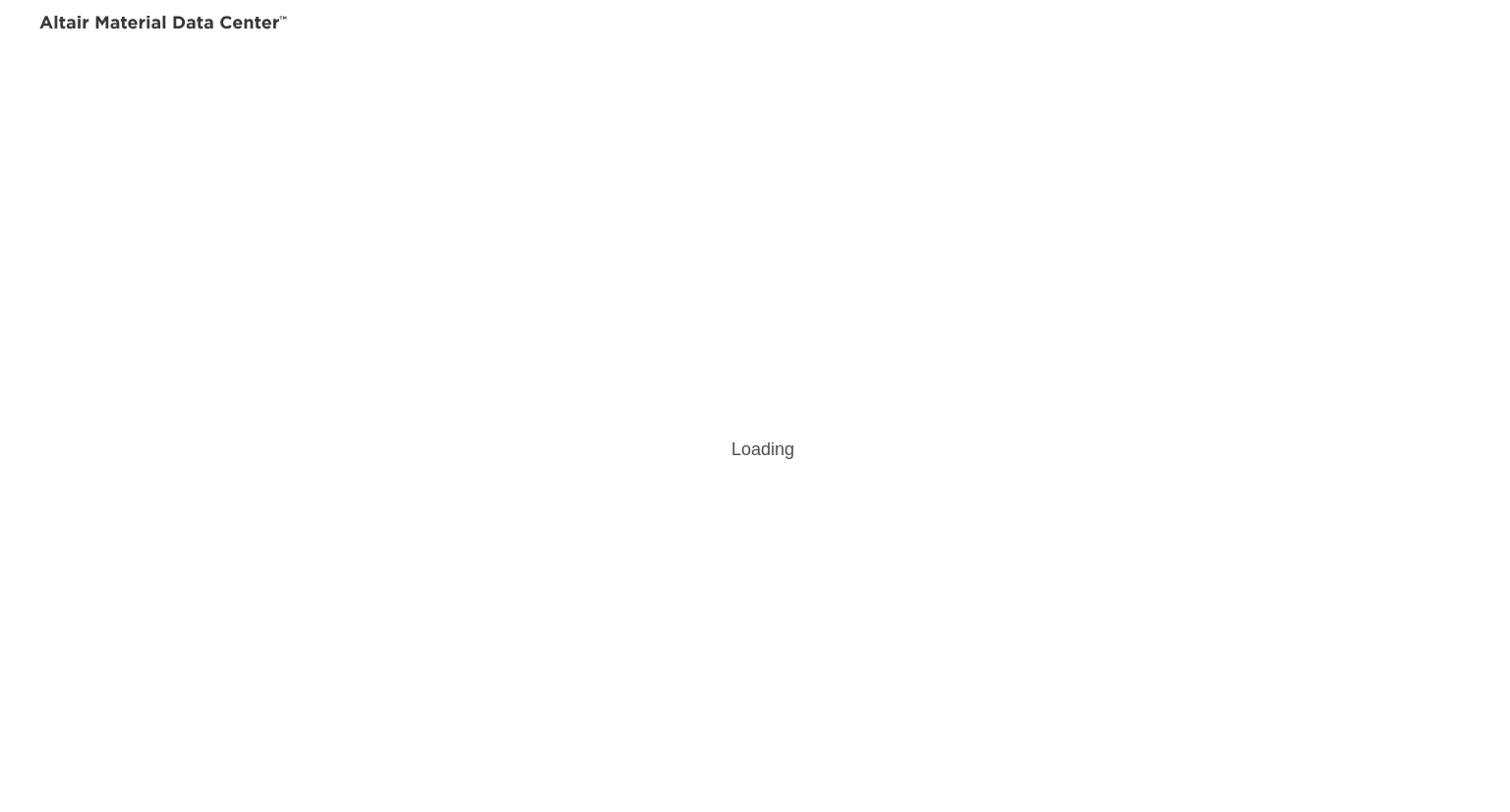 scroll, scrollTop: 0, scrollLeft: 0, axis: both 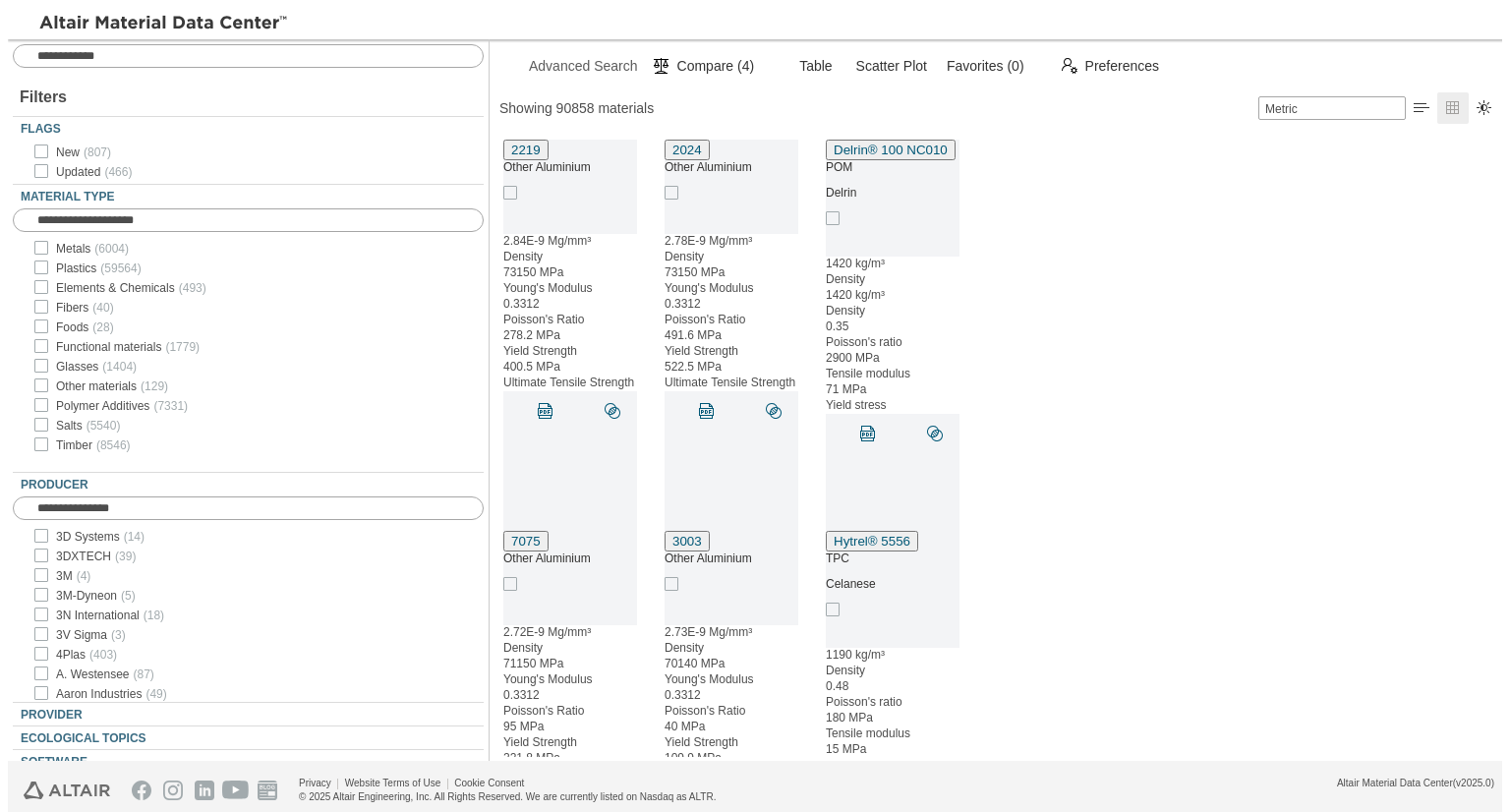 click on "Advanced Search" at bounding box center (583, 66) 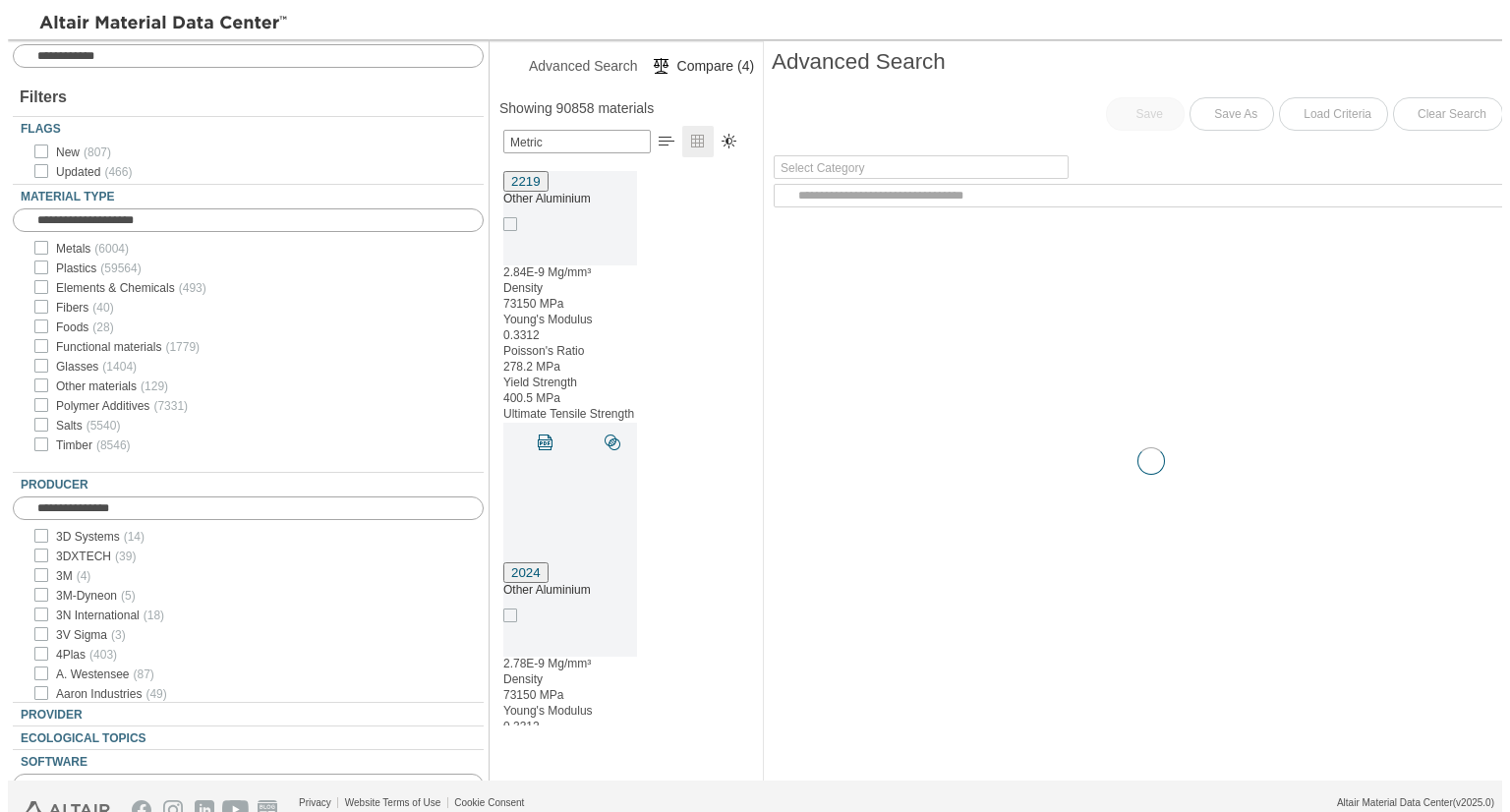 scroll, scrollTop: 553, scrollLeft: 260, axis: both 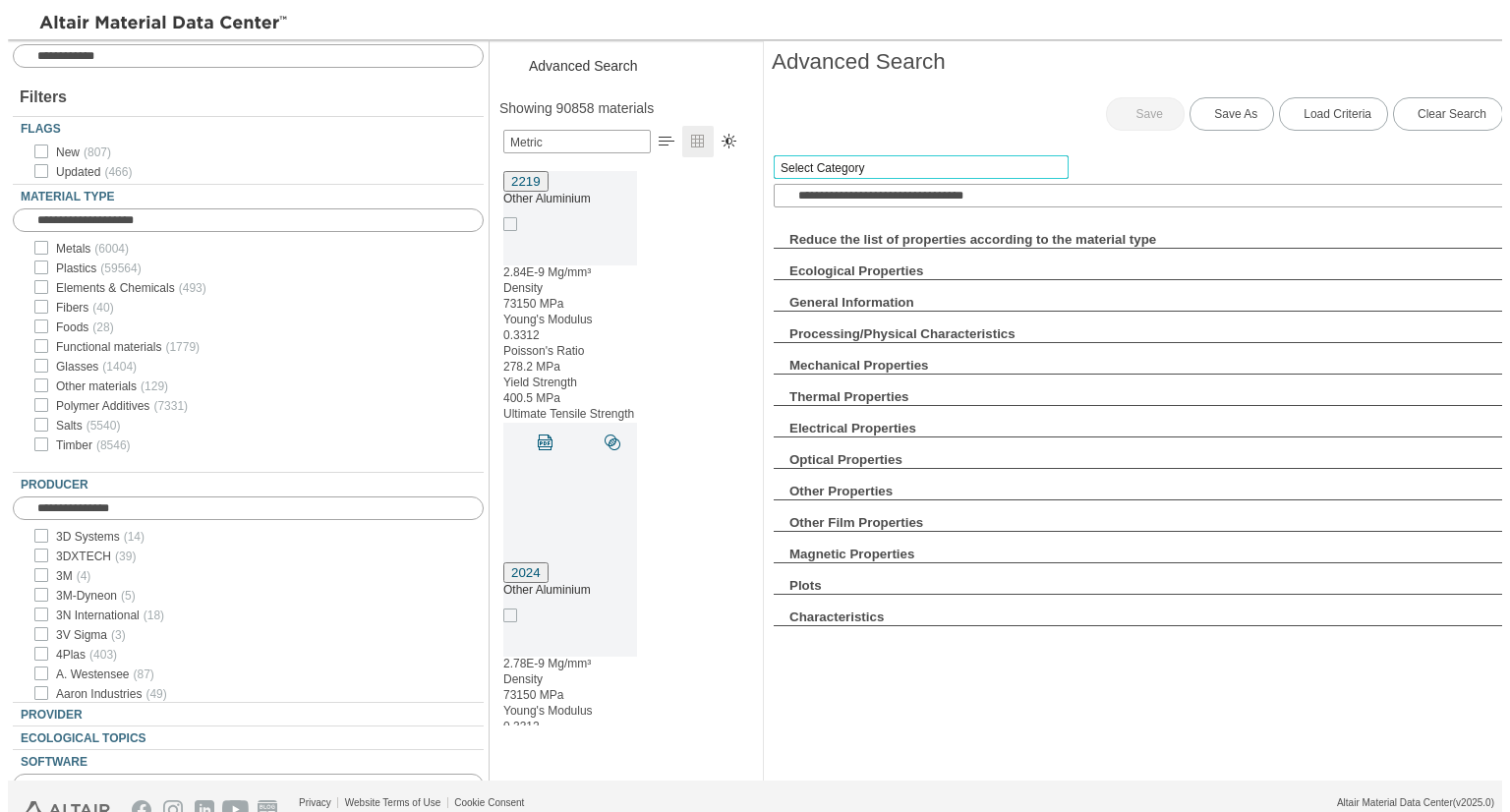 click on "Select Category" at bounding box center [921, 167] 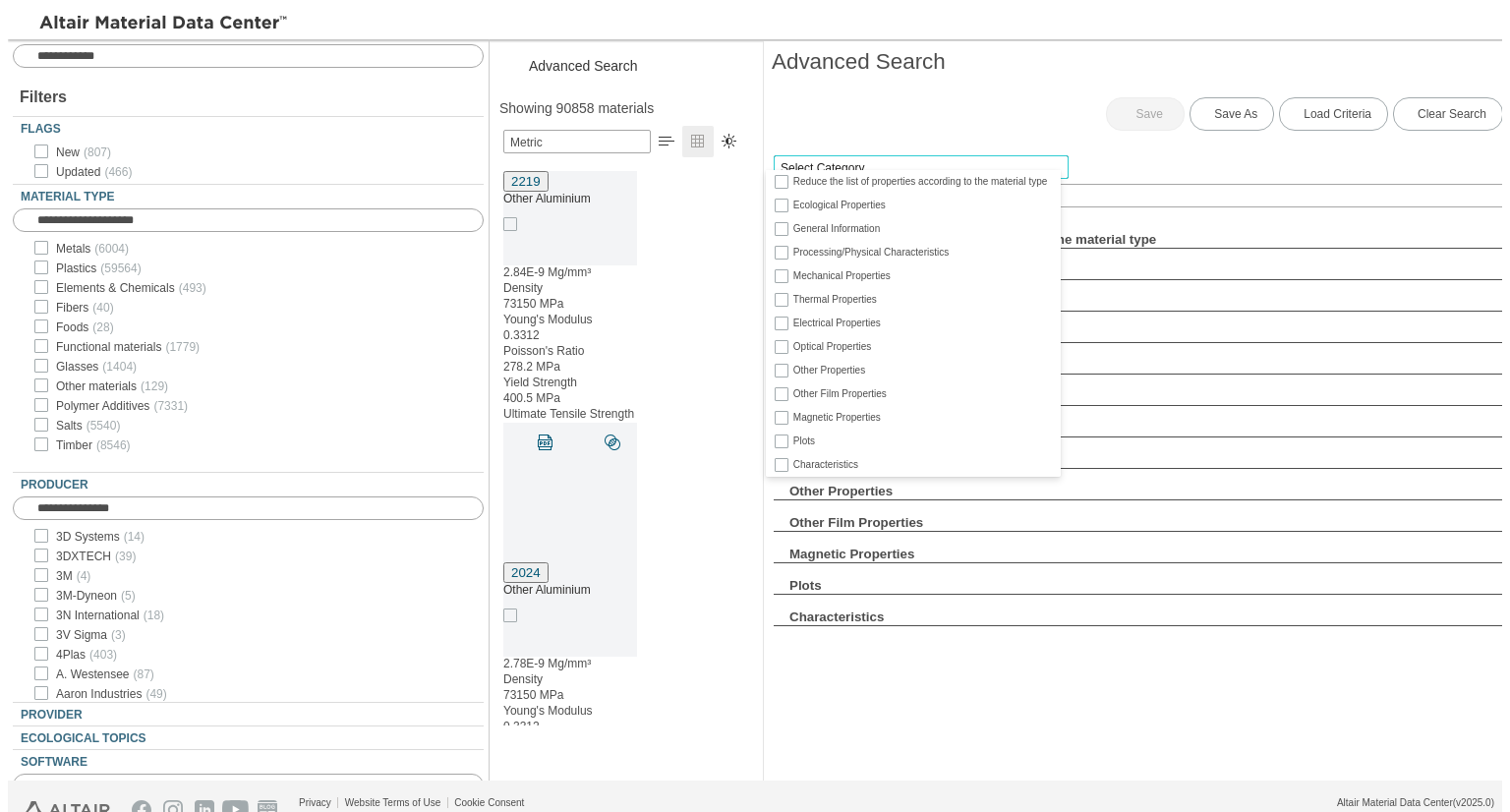 click on "Select Category" at bounding box center (921, 167) 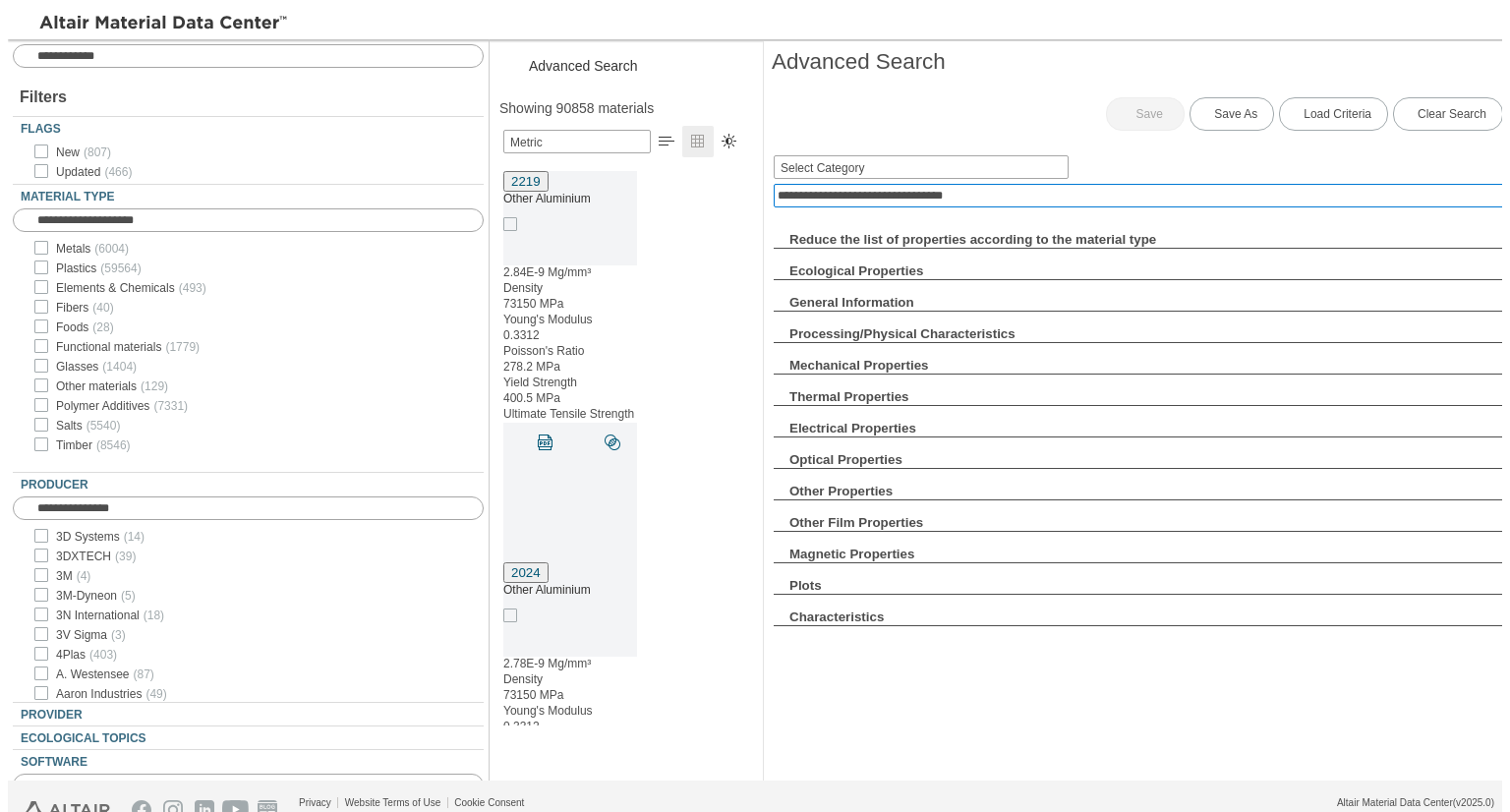 click at bounding box center (1142, 196) 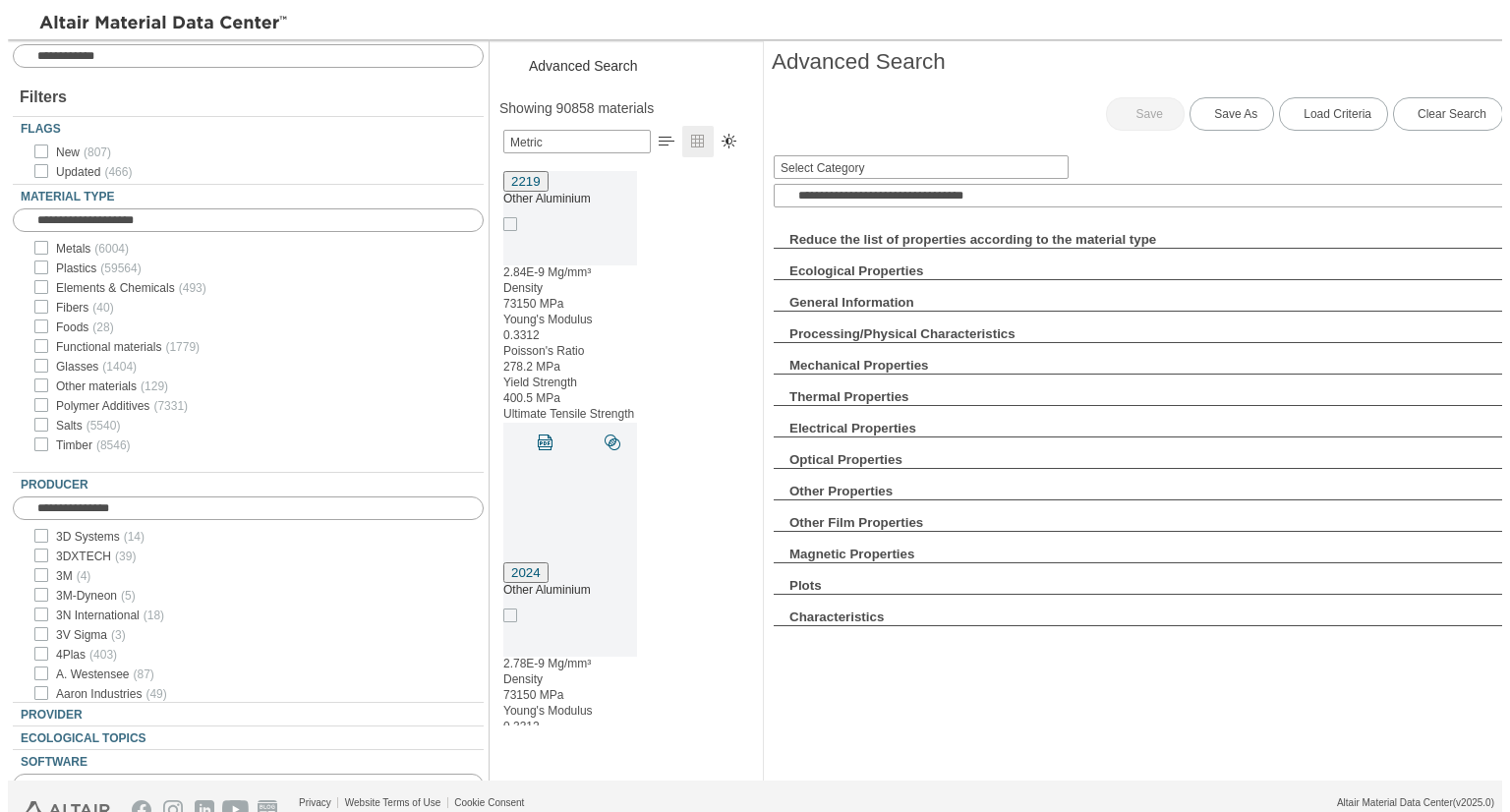 click at bounding box center (782, 232) 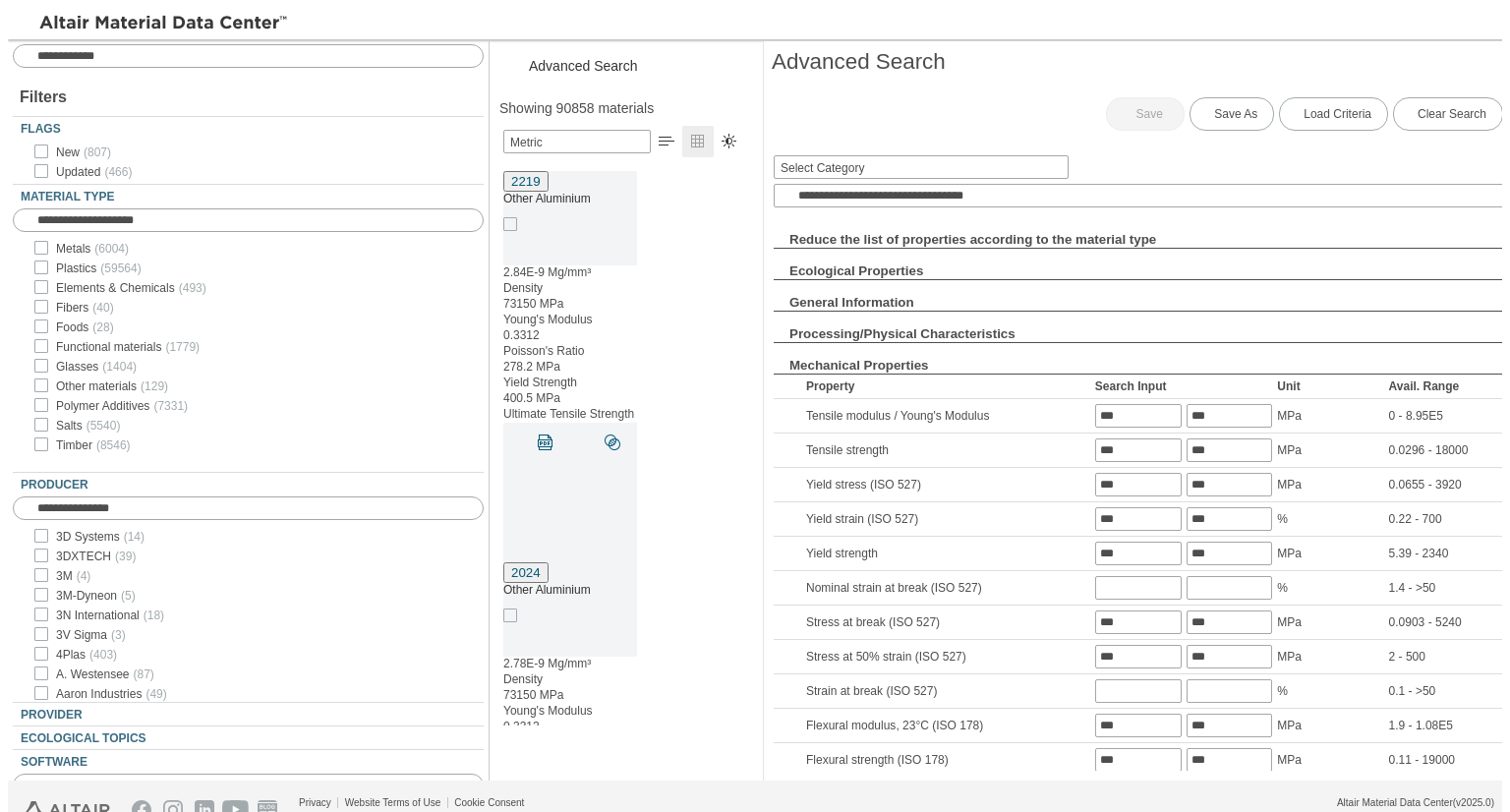 type 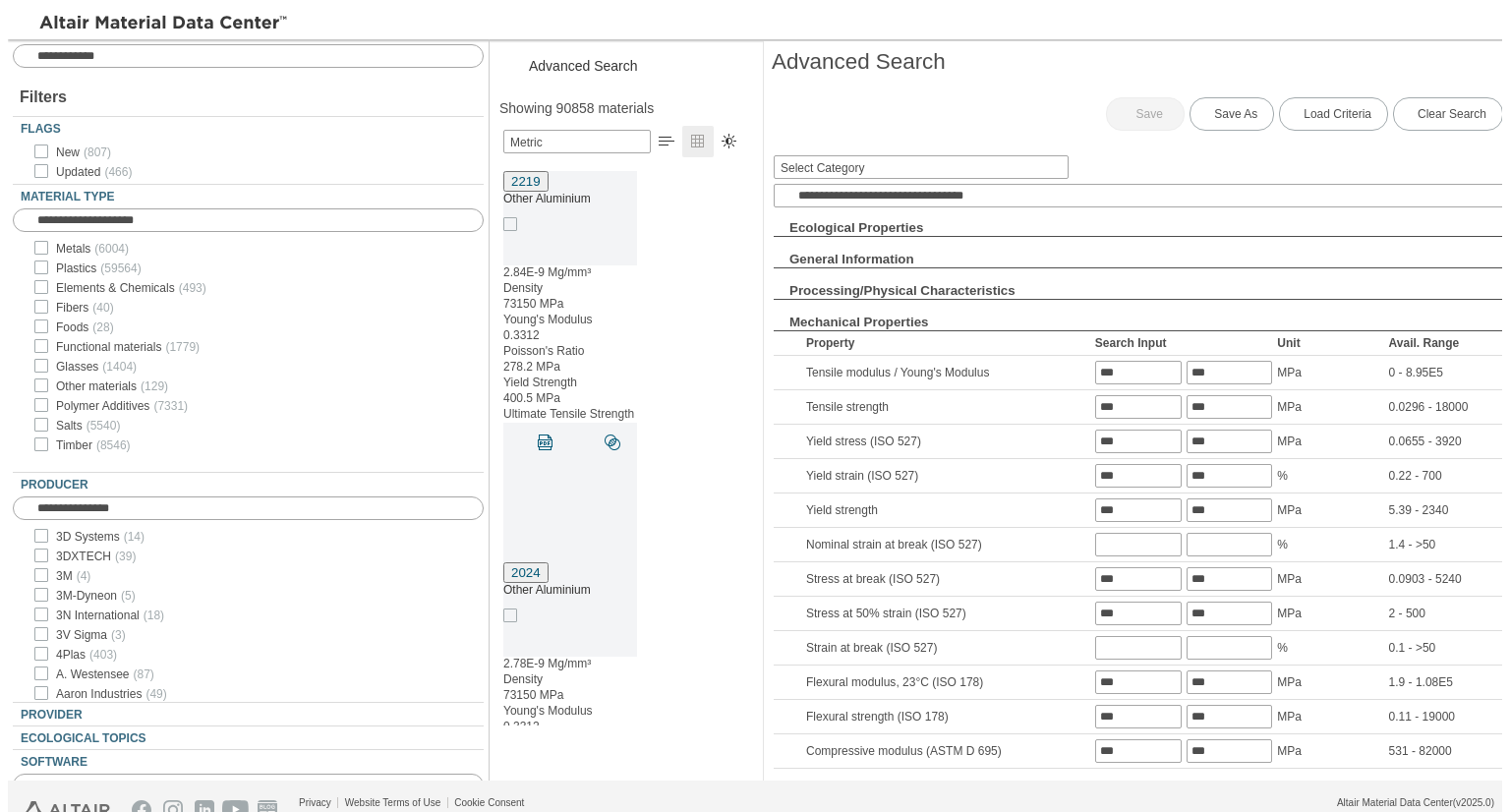 scroll, scrollTop: 45, scrollLeft: 0, axis: vertical 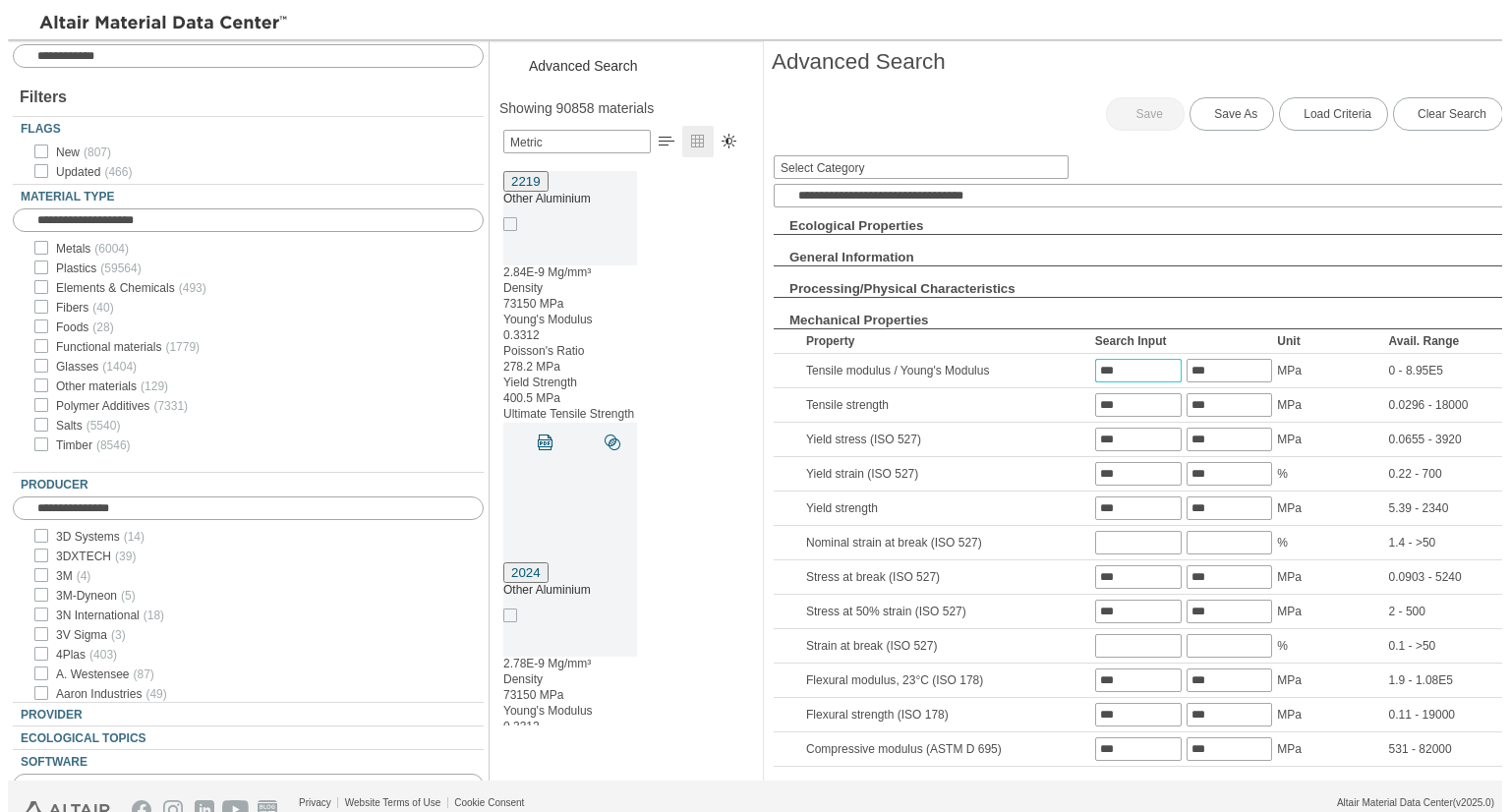 click at bounding box center (1138, 371) 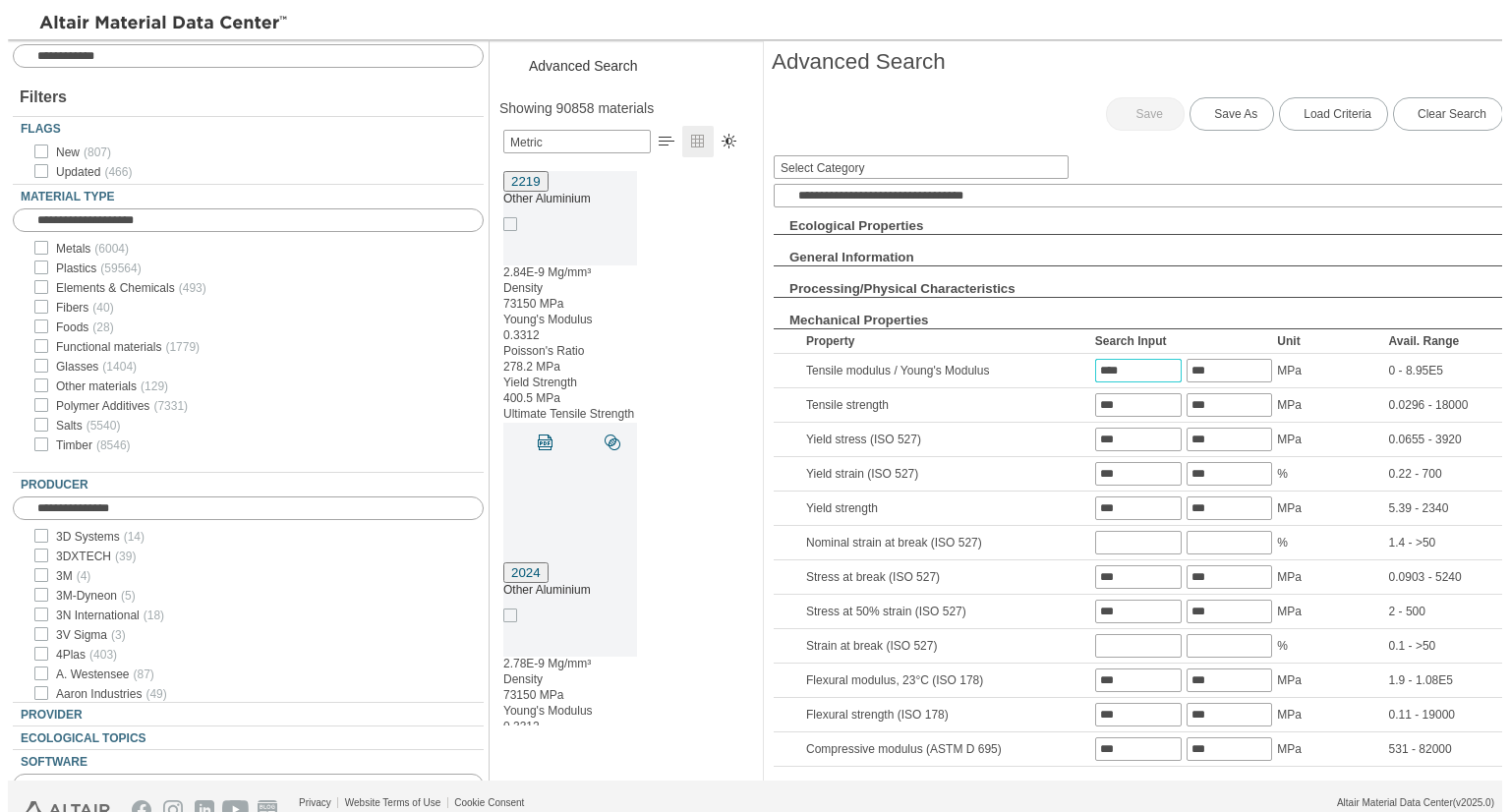 type on "****" 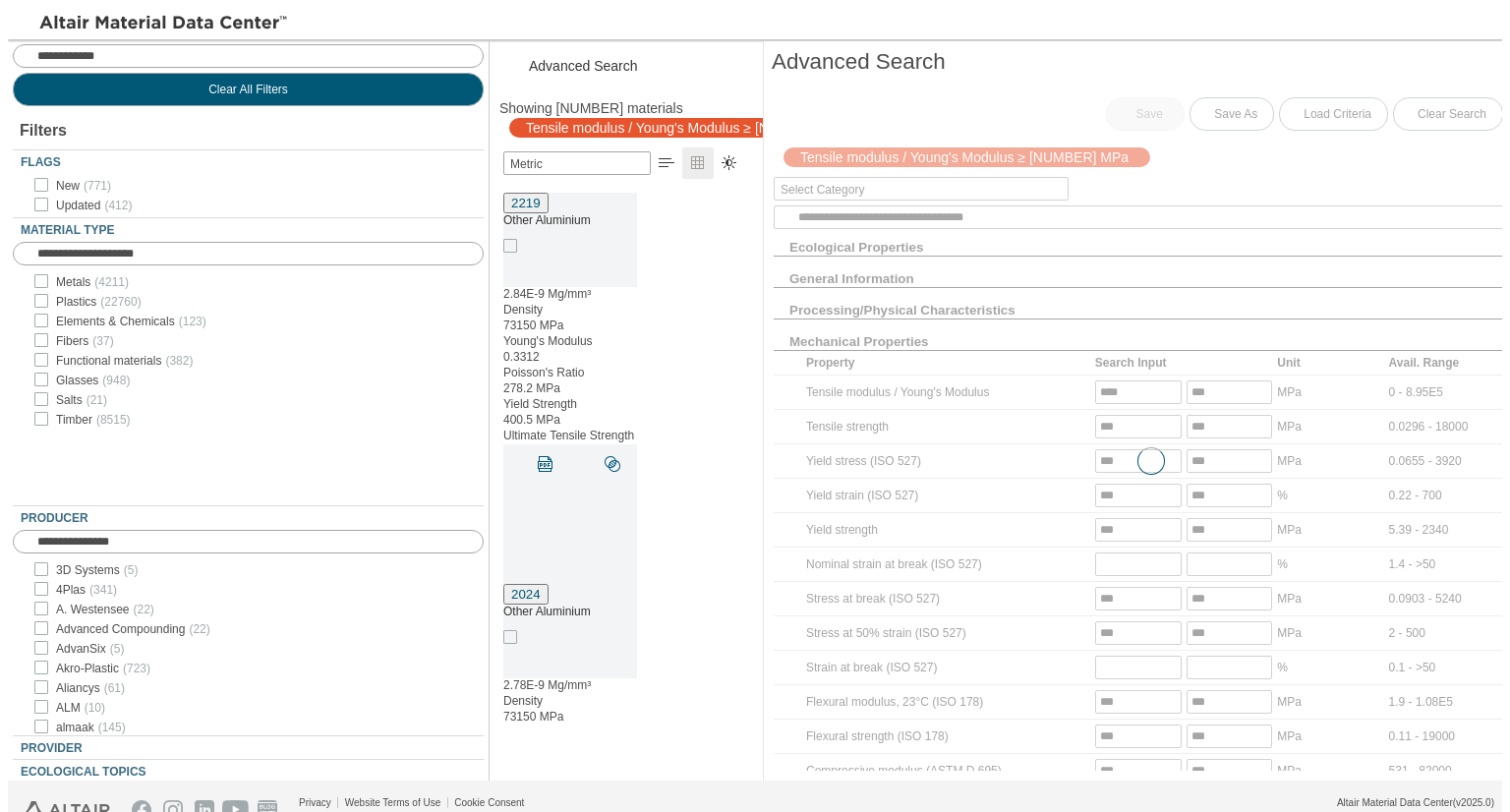 scroll, scrollTop: 532, scrollLeft: 260, axis: both 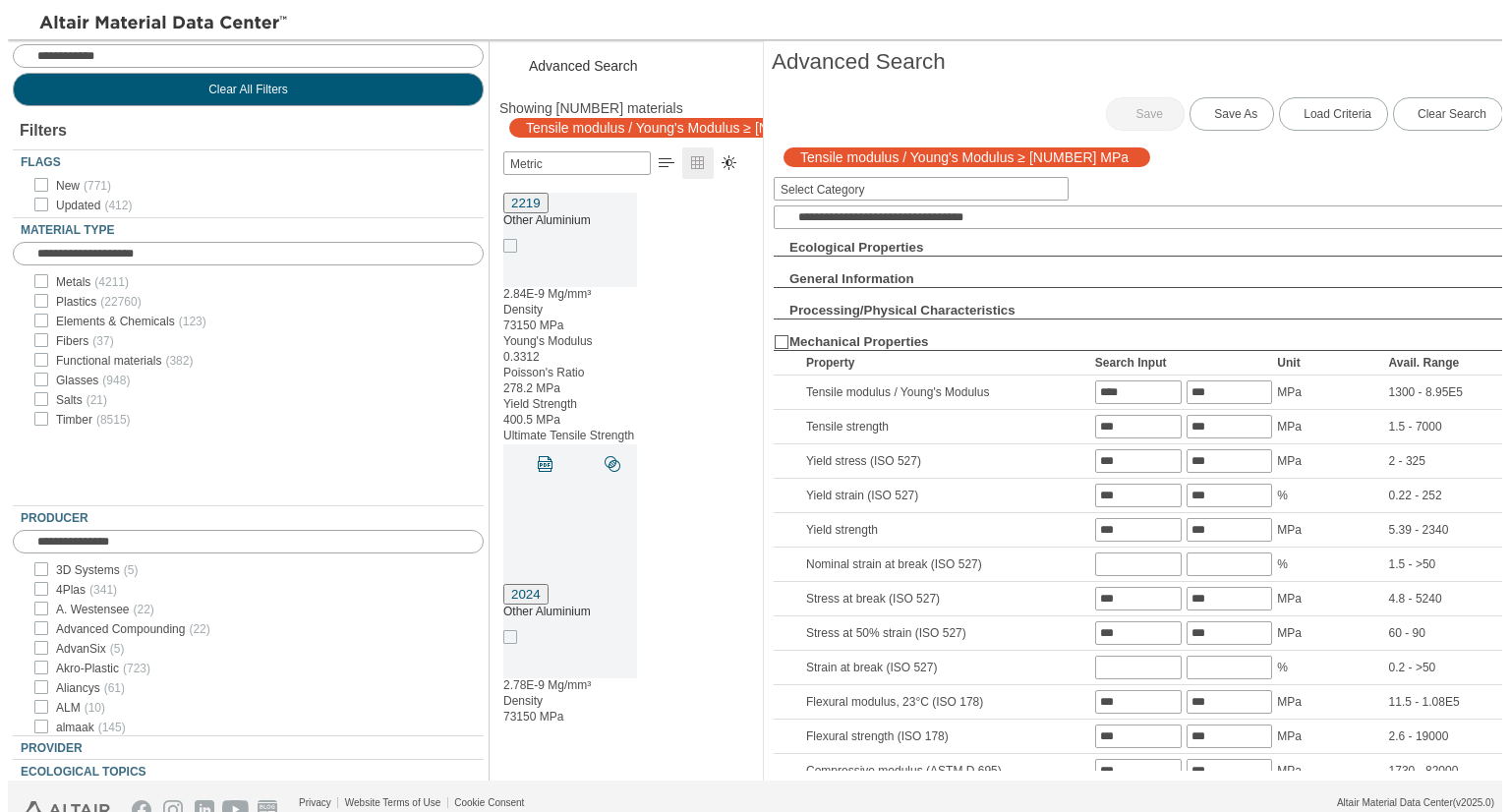 click at bounding box center [782, 334] 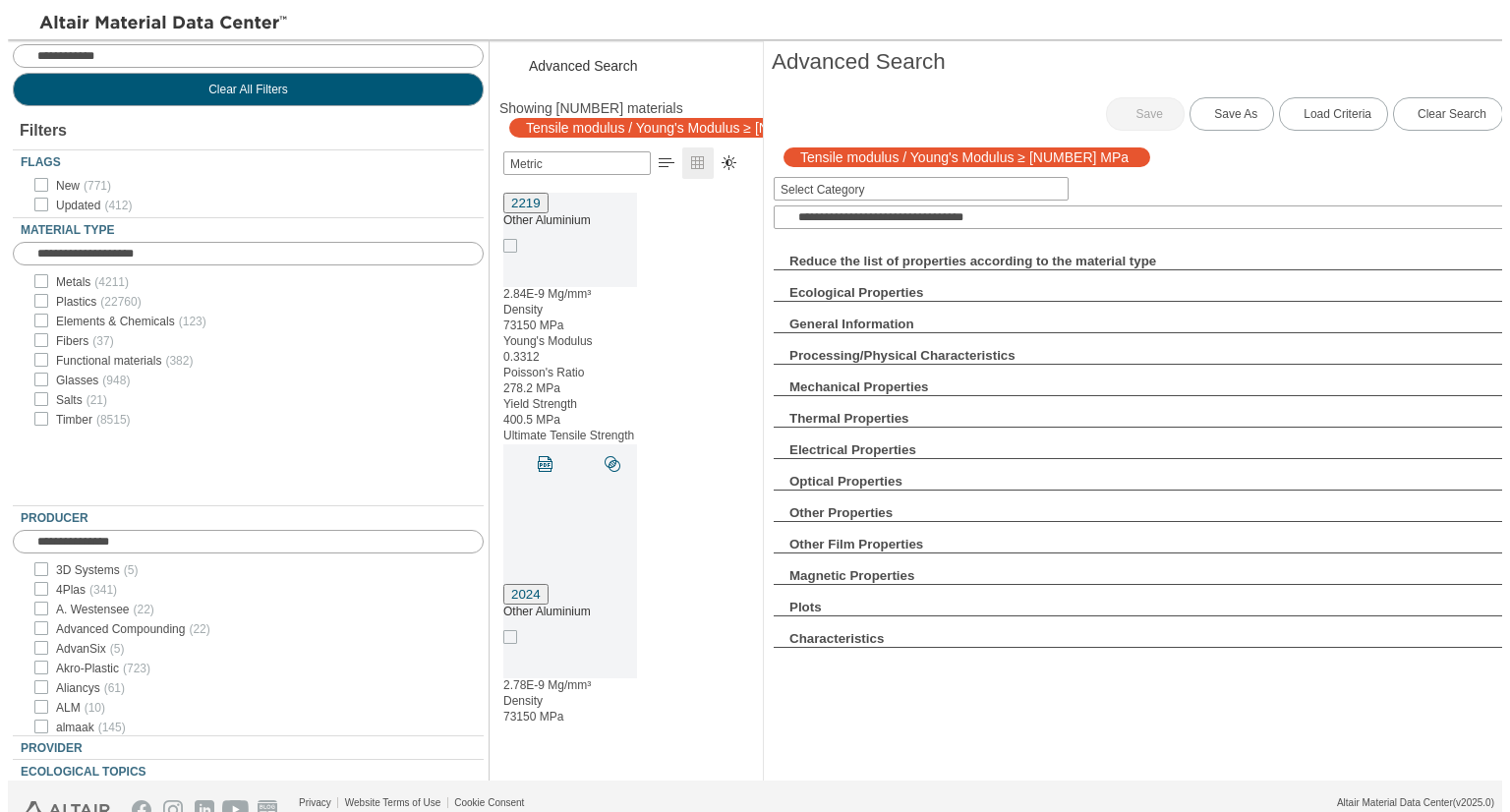 scroll, scrollTop: 0, scrollLeft: 0, axis: both 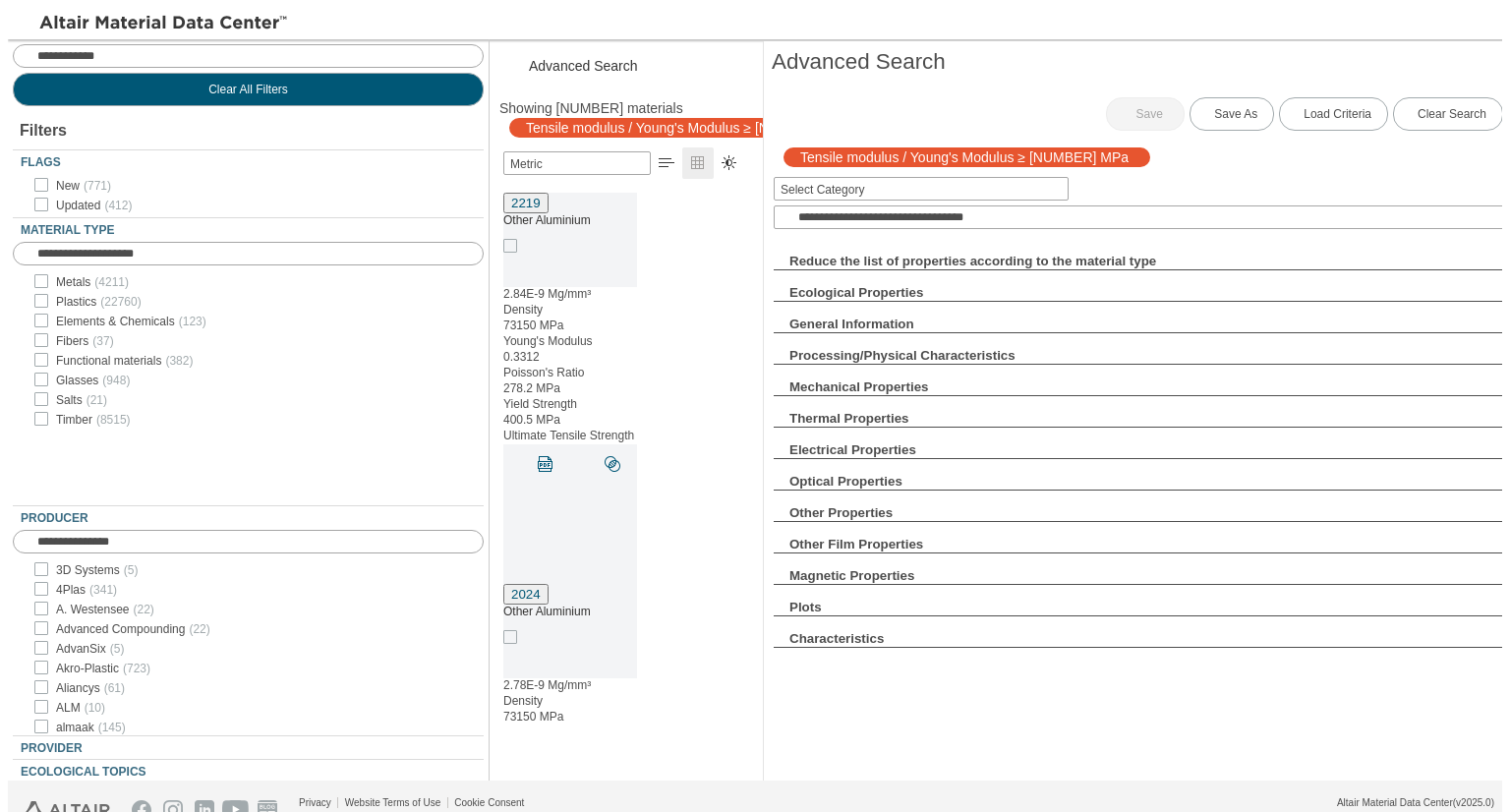 click at bounding box center (782, 261) 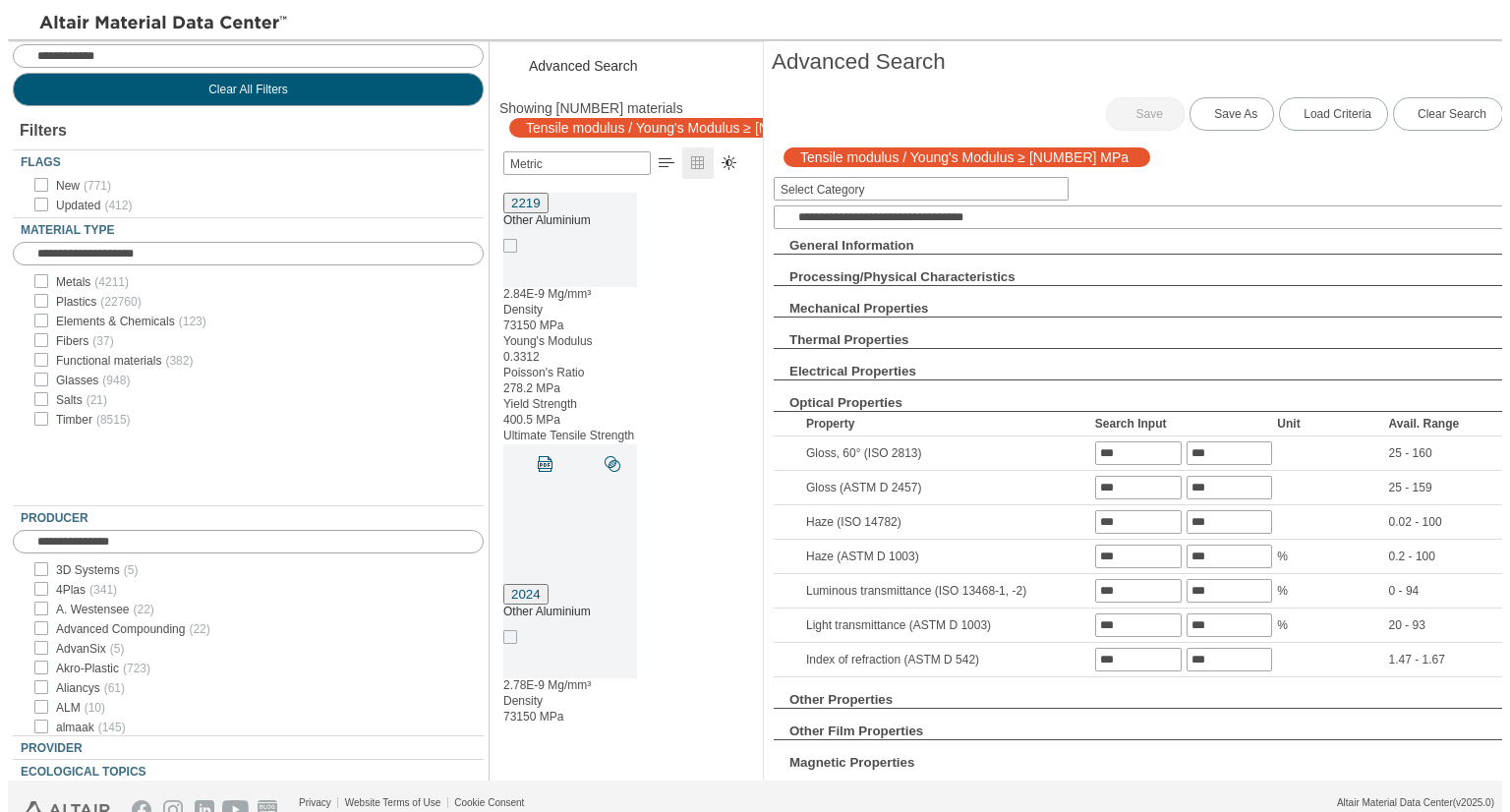 scroll, scrollTop: 81, scrollLeft: 0, axis: vertical 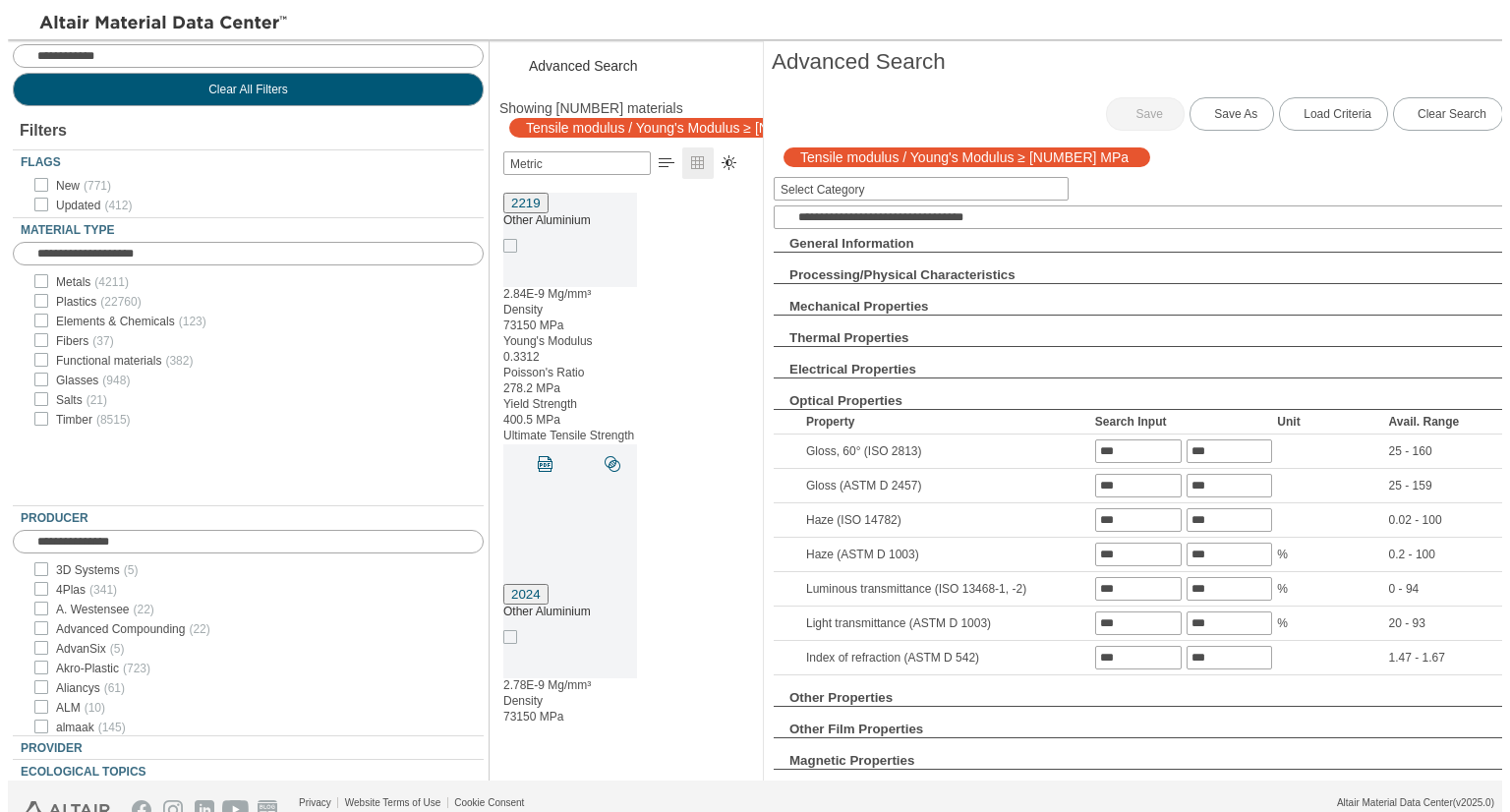 type 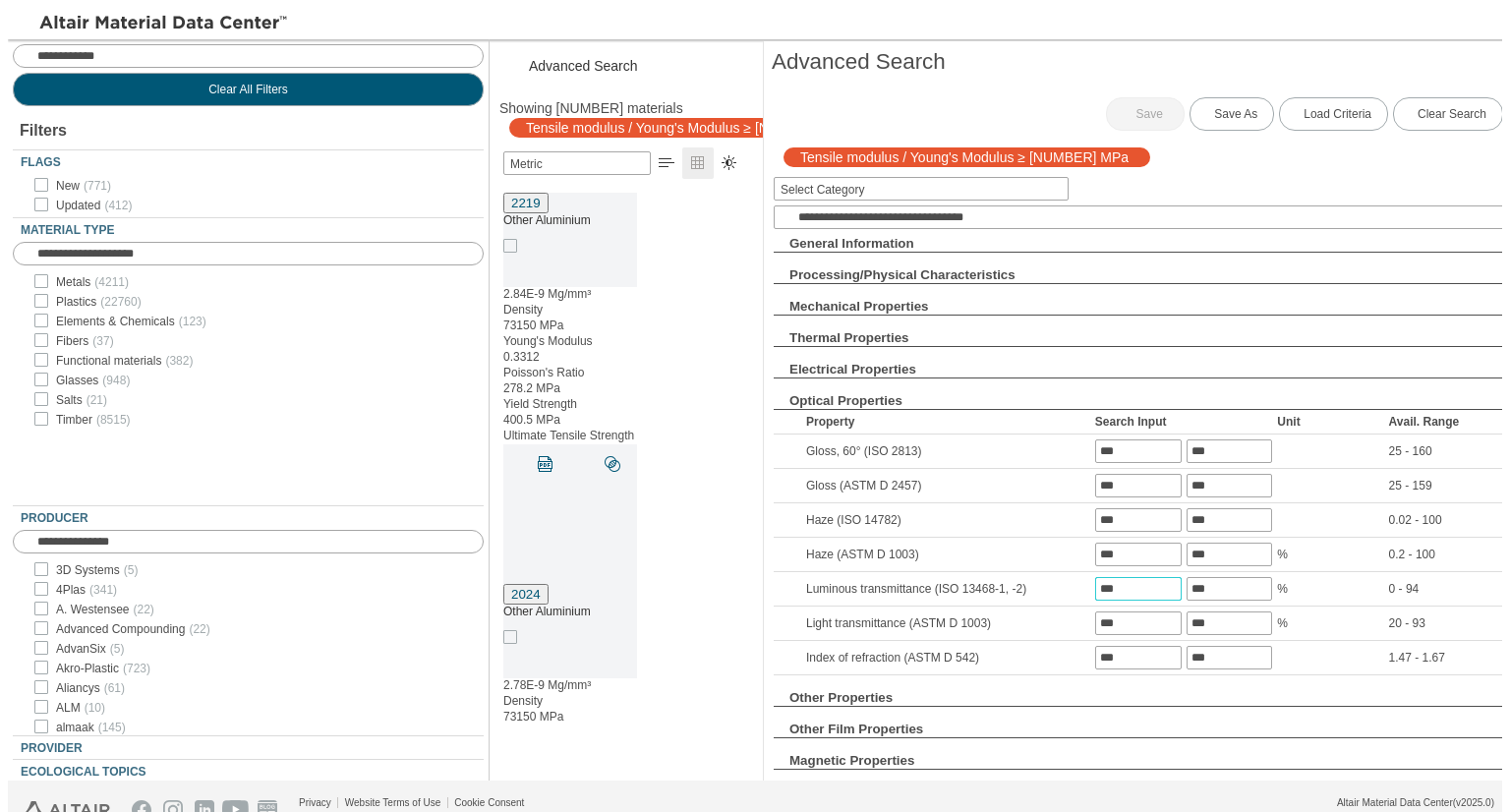 click at bounding box center (1138, 589) 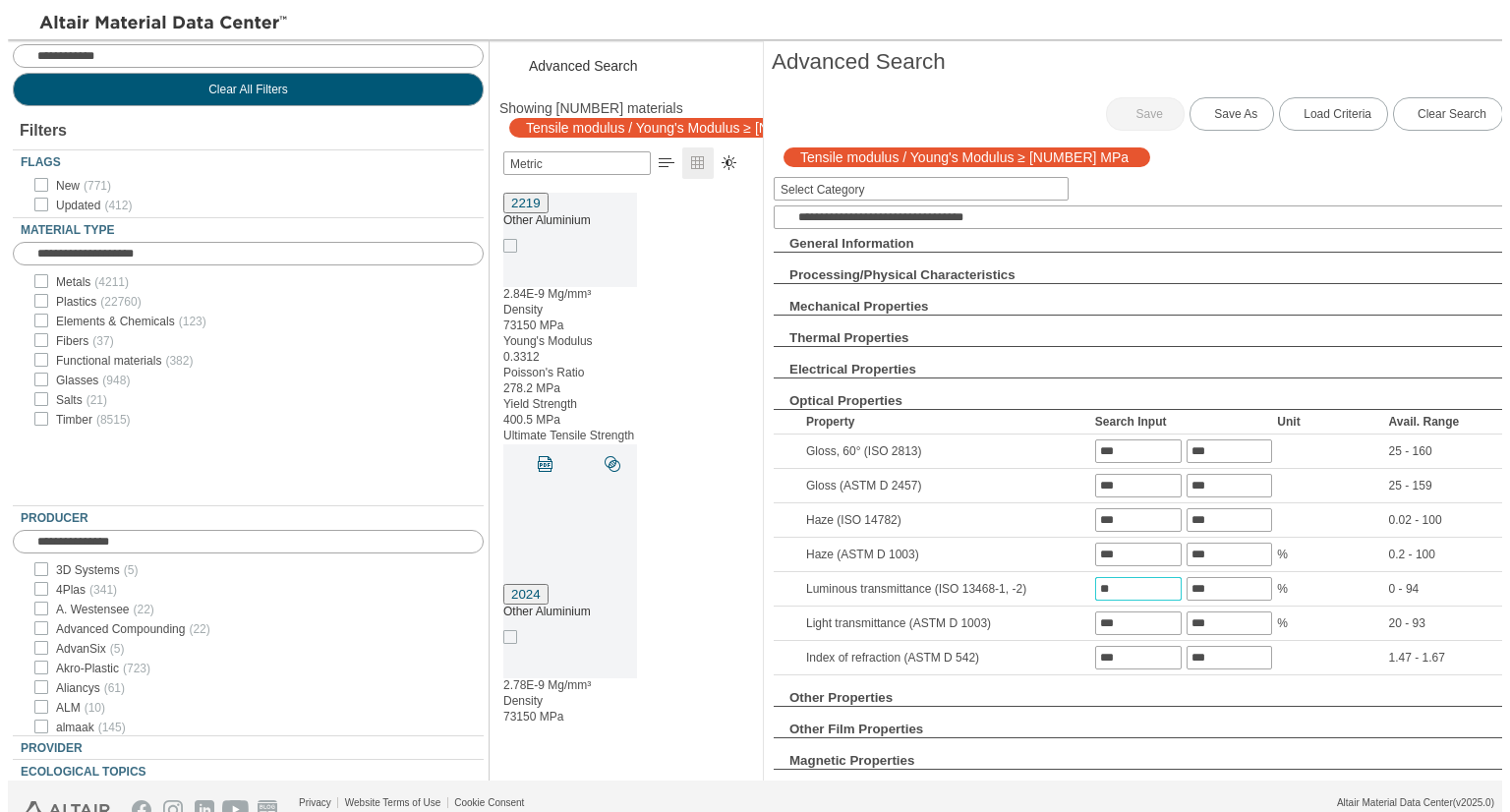 type on "**" 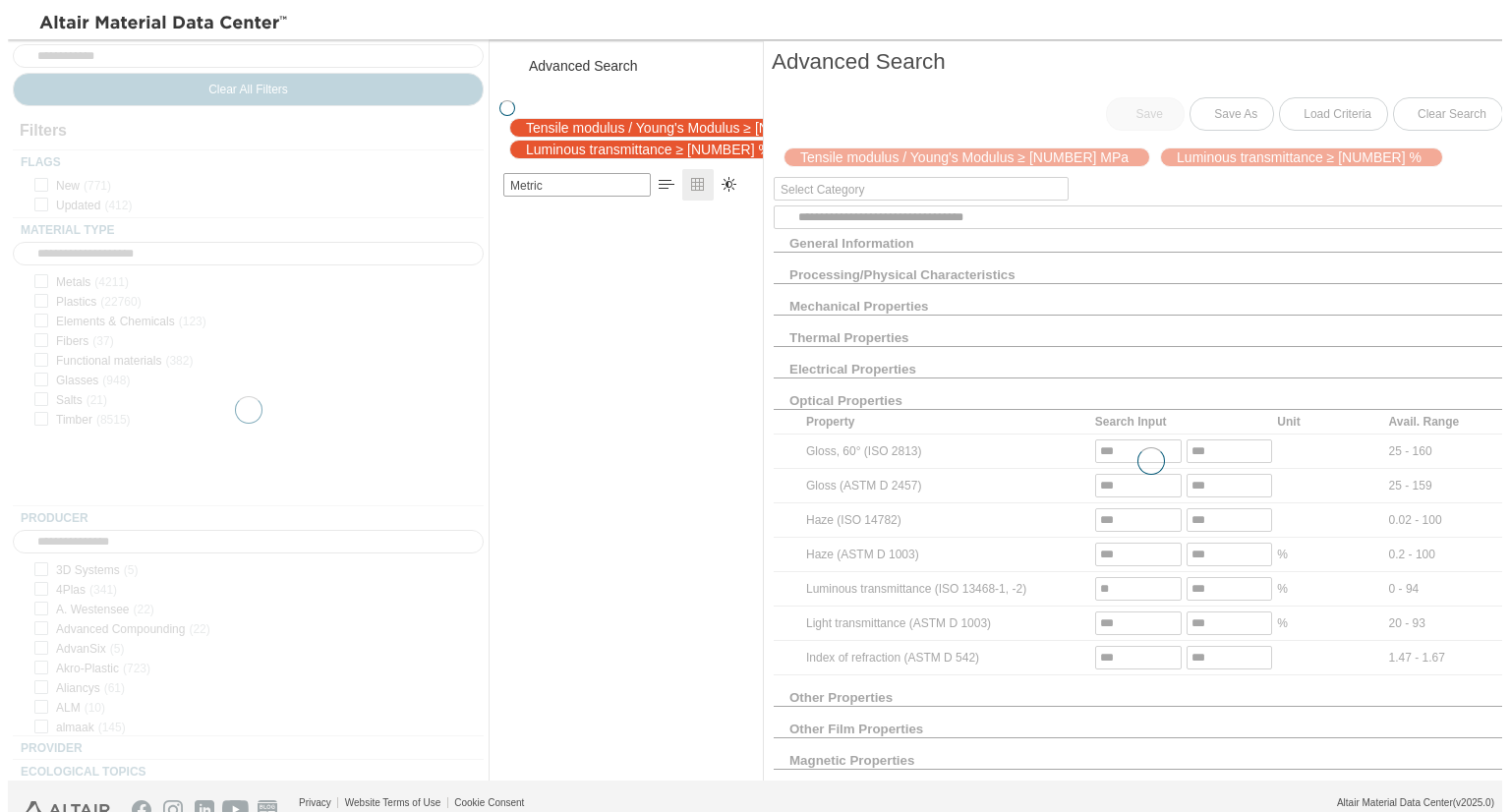 scroll, scrollTop: 513, scrollLeft: 260, axis: both 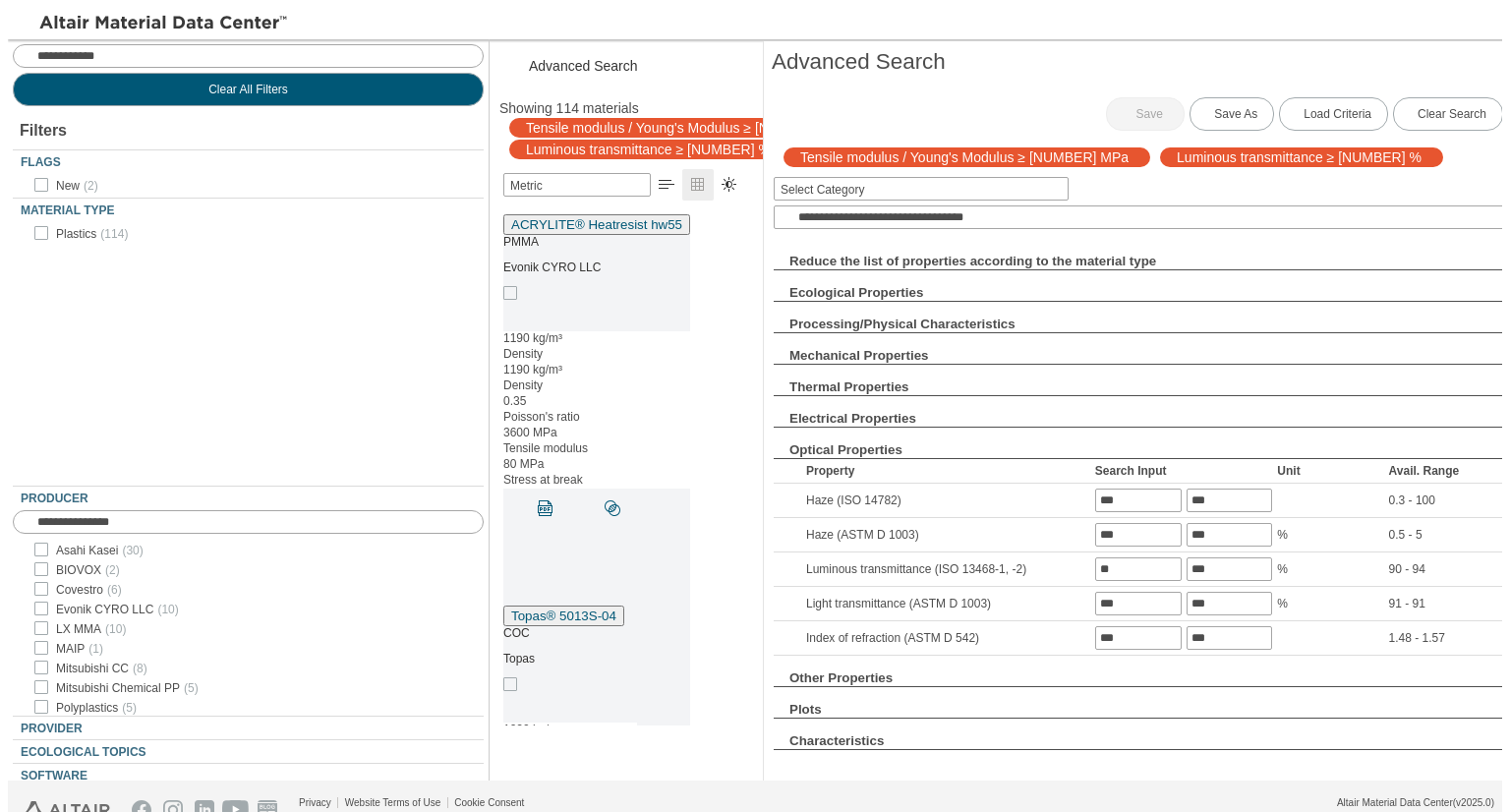 click at bounding box center (782, 261) 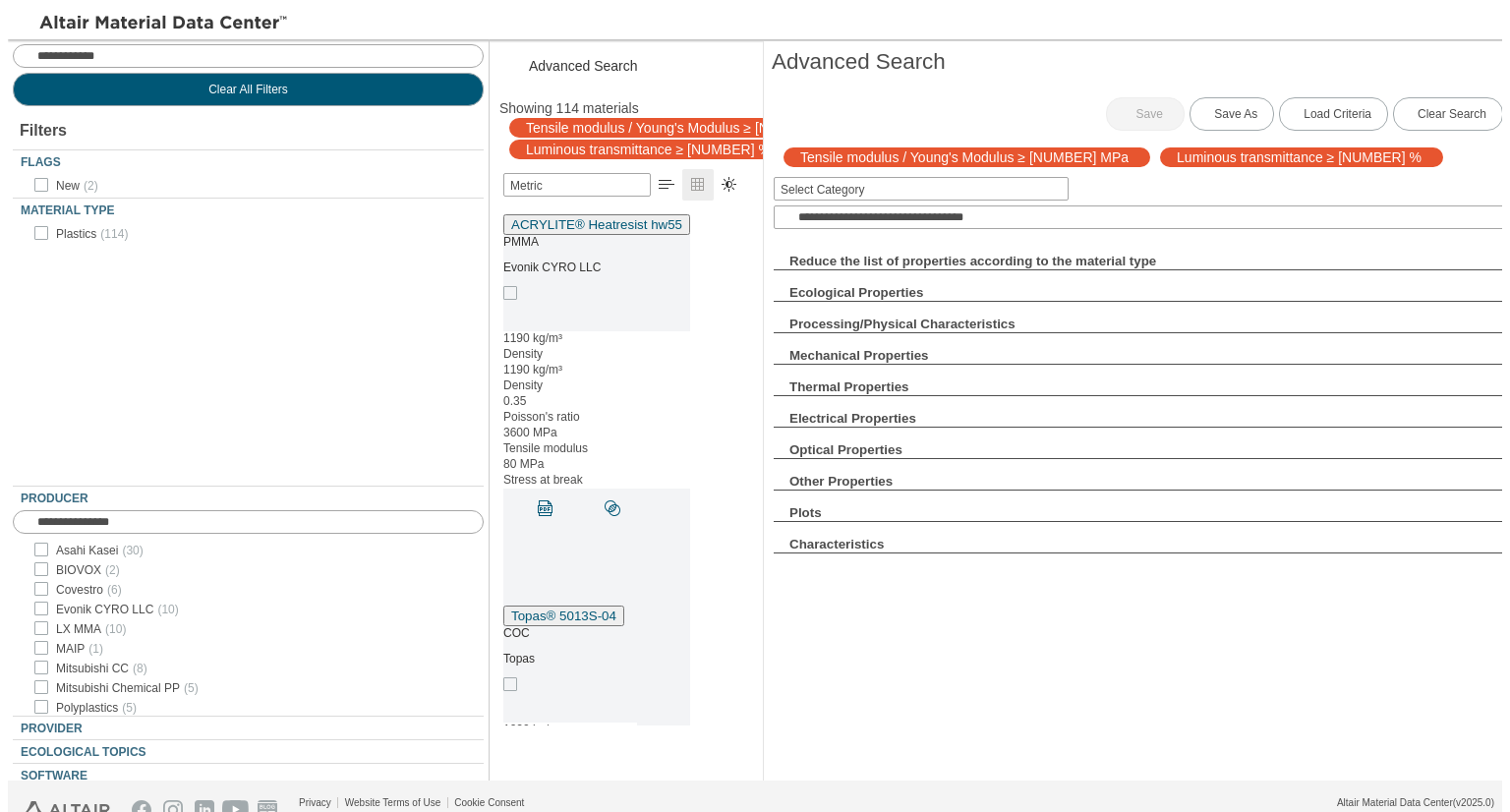 click at bounding box center (782, 254) 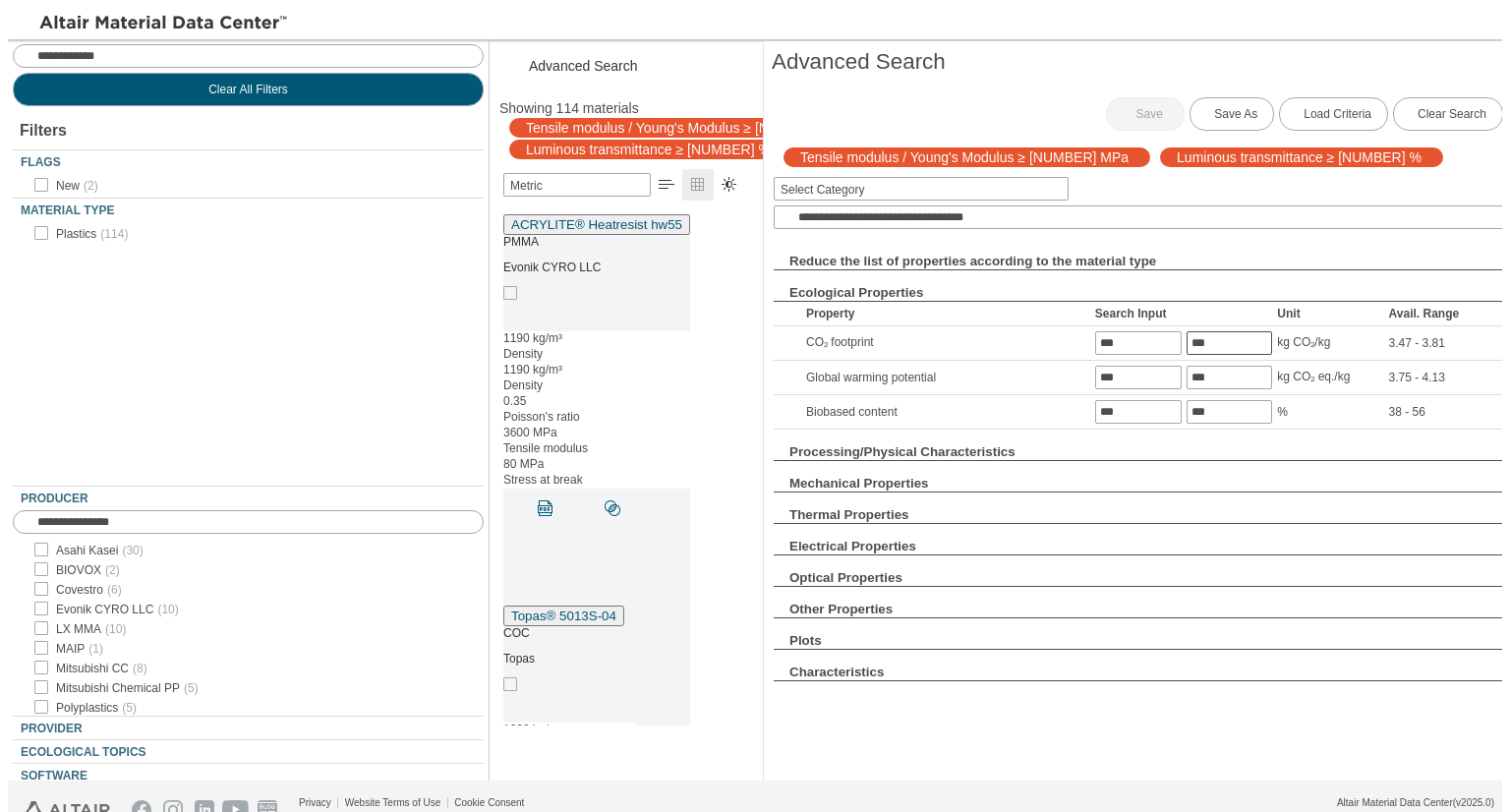 click at bounding box center (1230, 343) 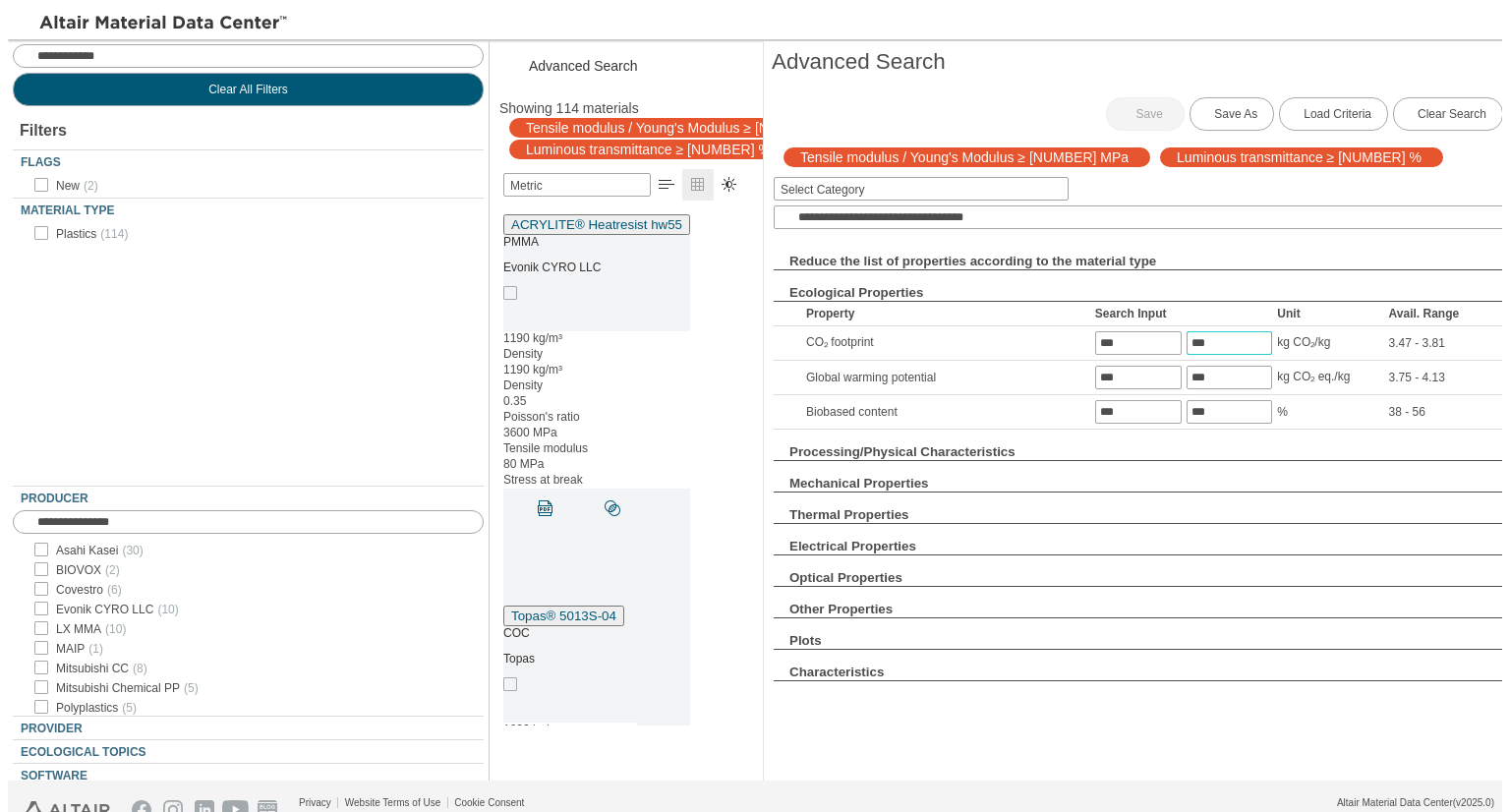 type on "***" 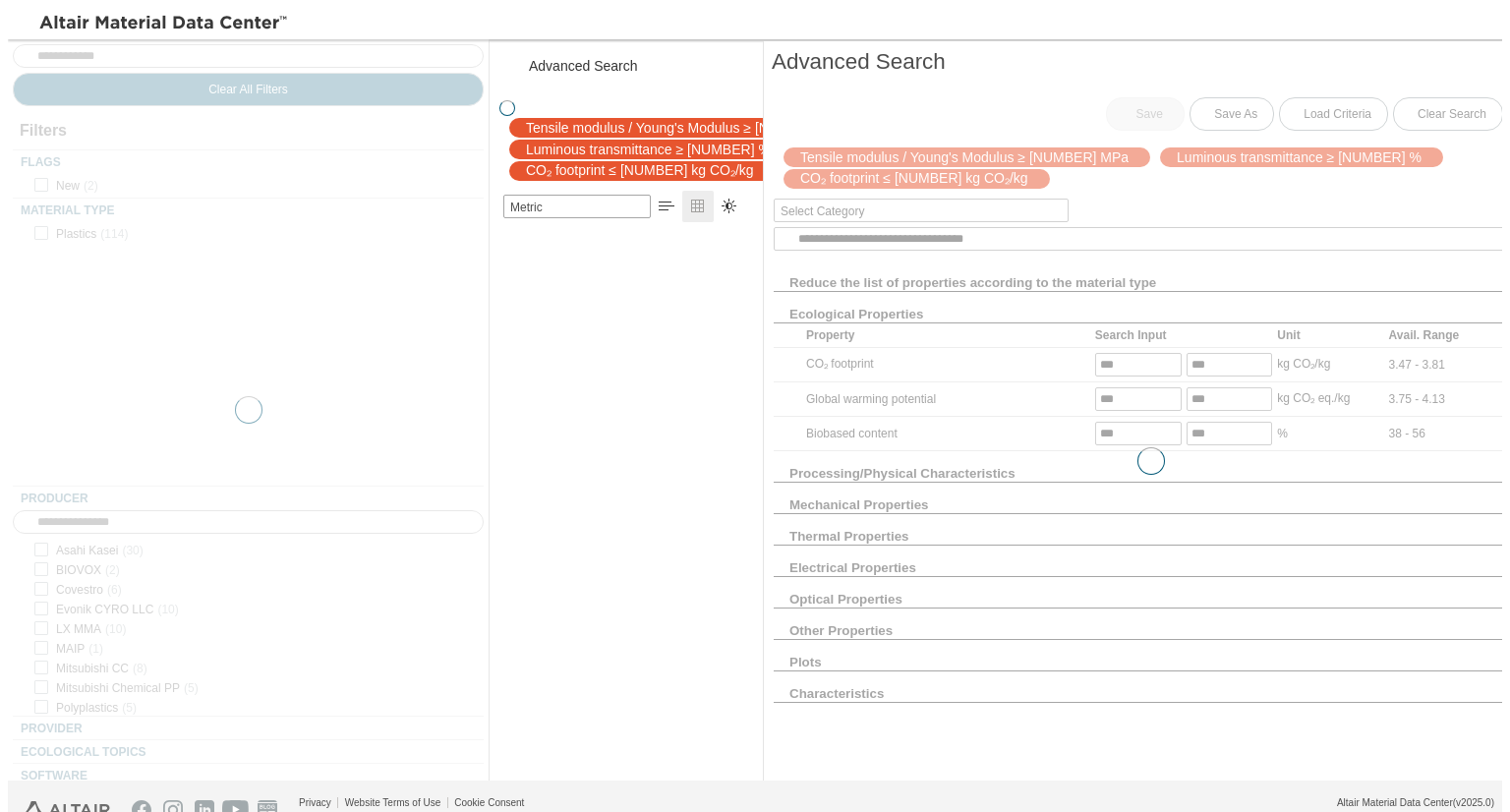 scroll, scrollTop: 492, scrollLeft: 260, axis: both 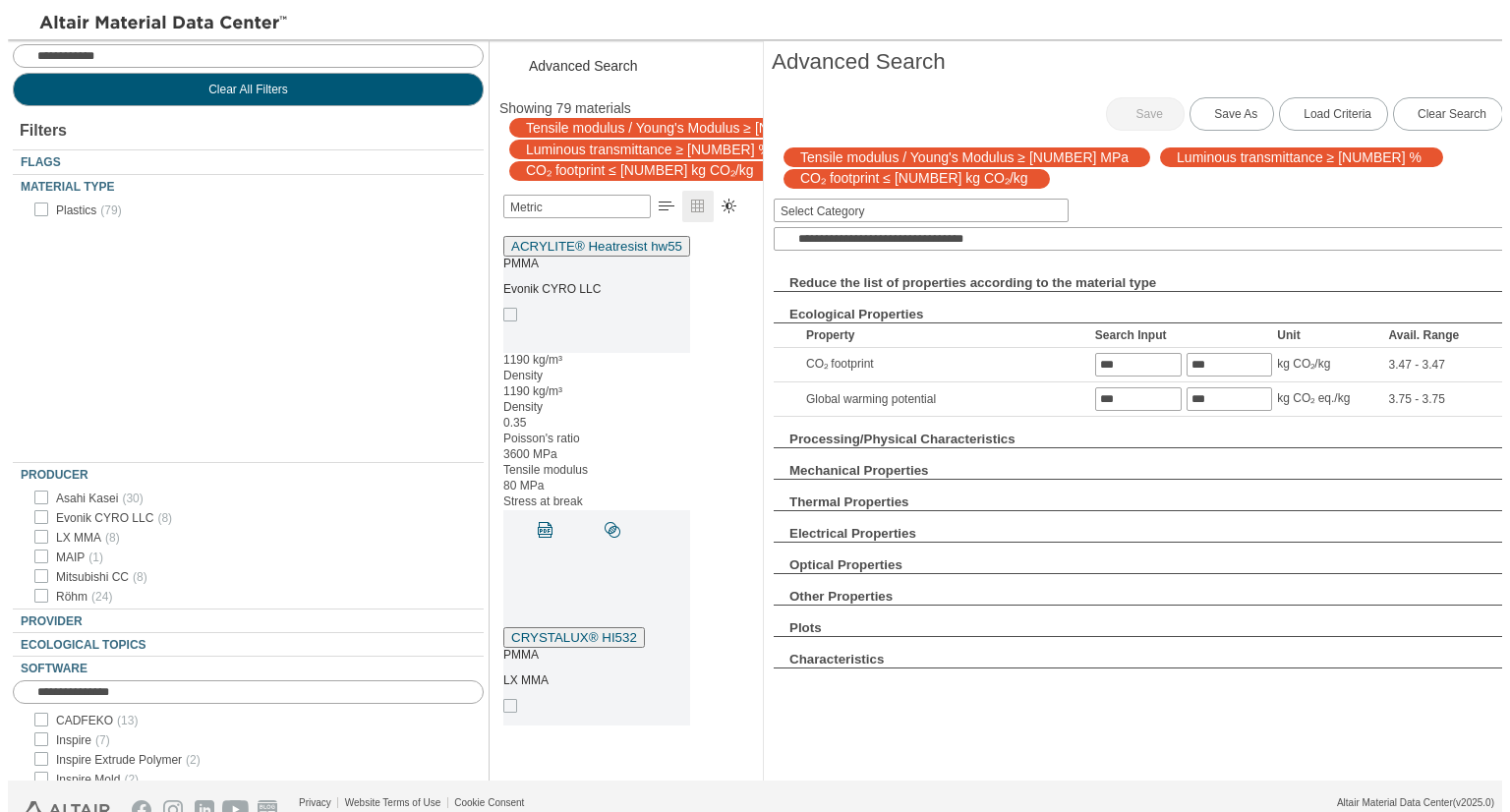 click on "Tensile modulus / Young's Modulus ≥ [NUMBER] MPa Luminous transmittance ≥ [NUMBER] % ISO [NUMBER]-[NUMBER], -[NUMBER] CO₂ footprint ≤ [NUMBER] kg CO₂/kg Select Category Reduce the list of properties according to the material type Ecological Properties Property Search Input Unit Avail. Range CO₂ footprint   *** kg CO₂/kg [NUMBER] - [NUMBER] Global warming potential   kg CO₂ eq./kg [NUMBER] - [NUMBER] Biobased content   % [NUMBER] - [NUMBER] Recycled resin content   % General Information Processing/Physical Characteristics Mechanical Properties Thermal Properties Electrical Properties Optical Properties Other Properties Other Film Properties Magnetic Properties Plots Characteristics" at bounding box center (1140, 432) 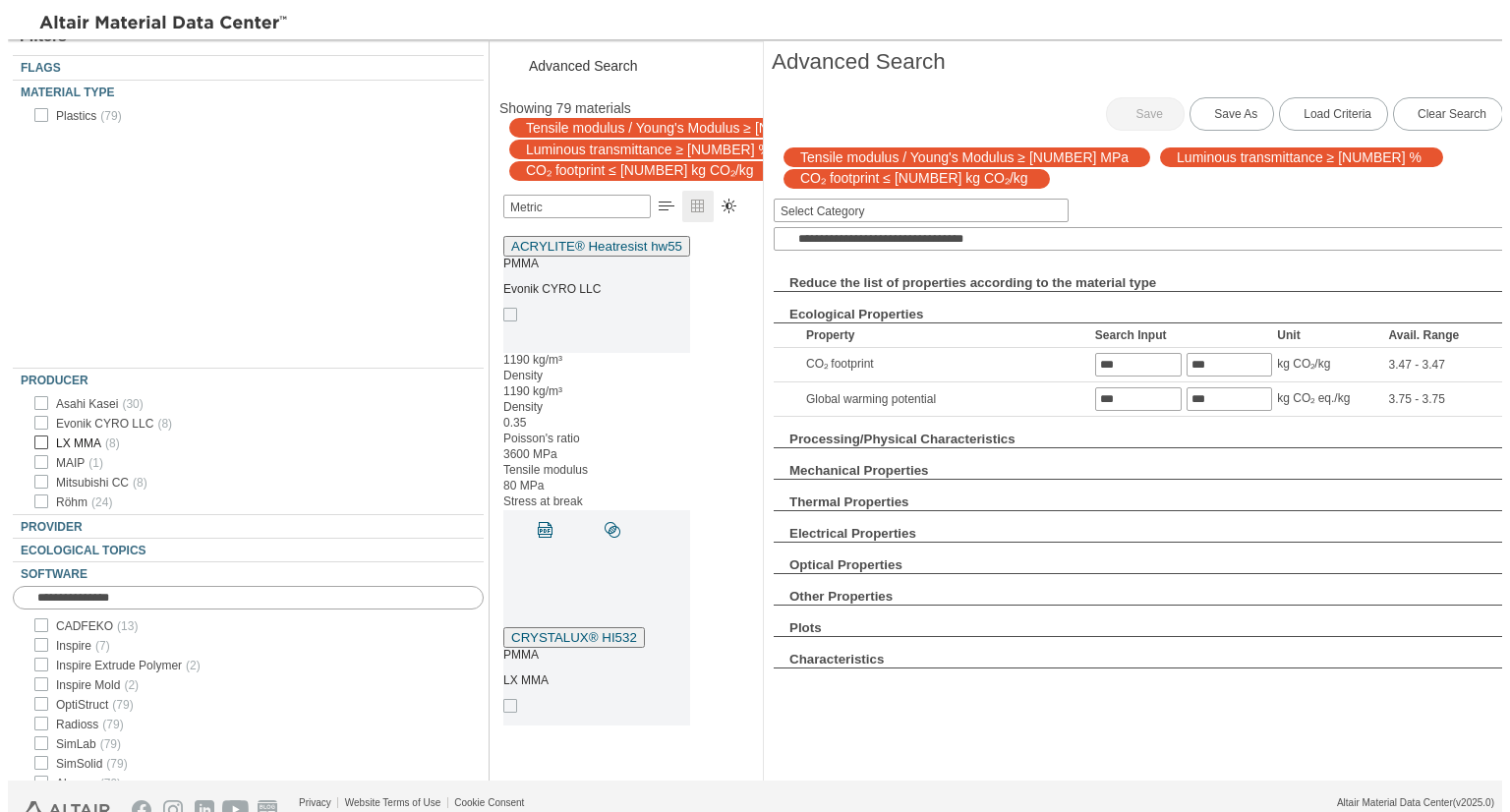 scroll, scrollTop: 94, scrollLeft: 0, axis: vertical 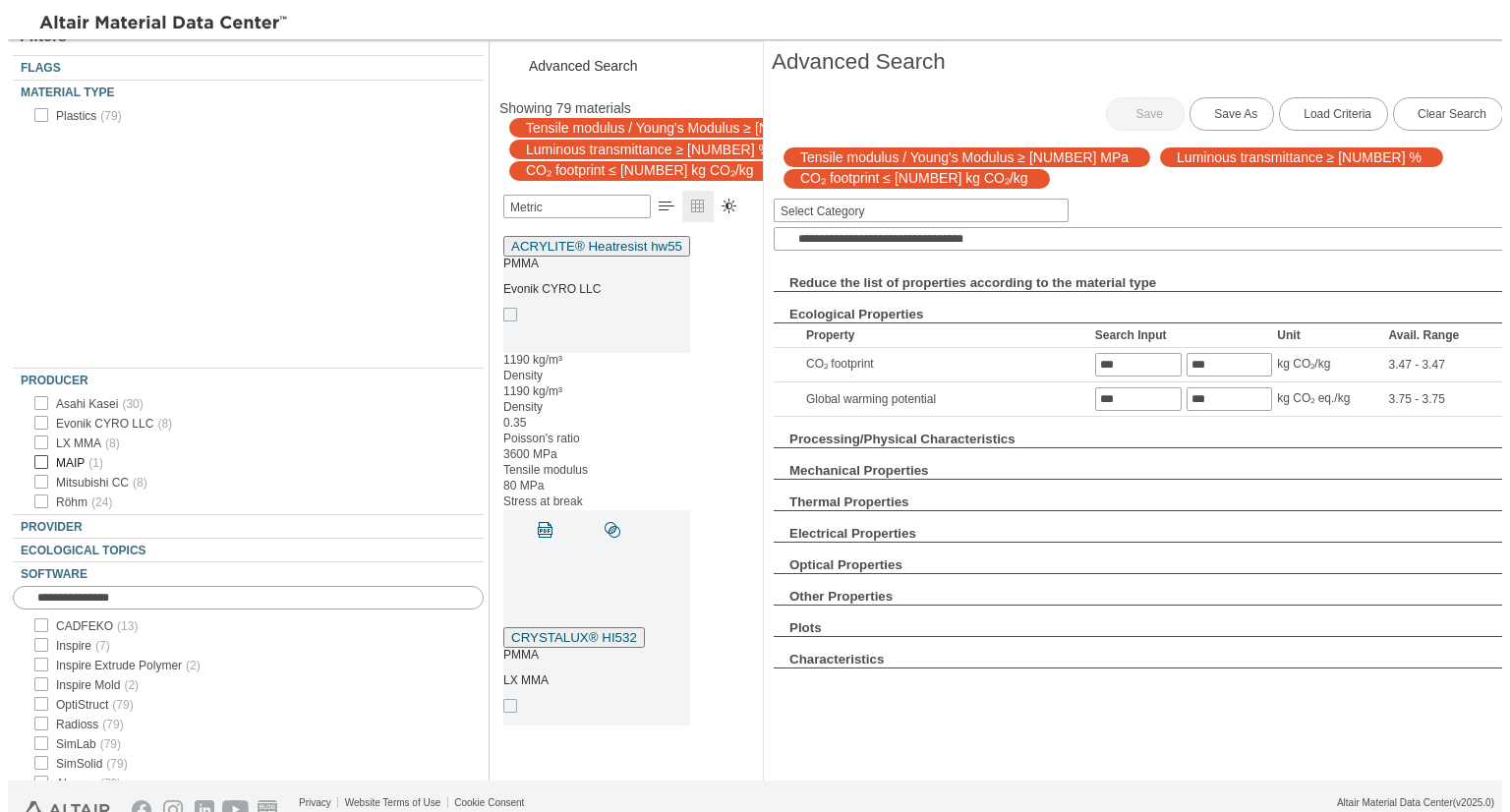 click at bounding box center [41, 462] 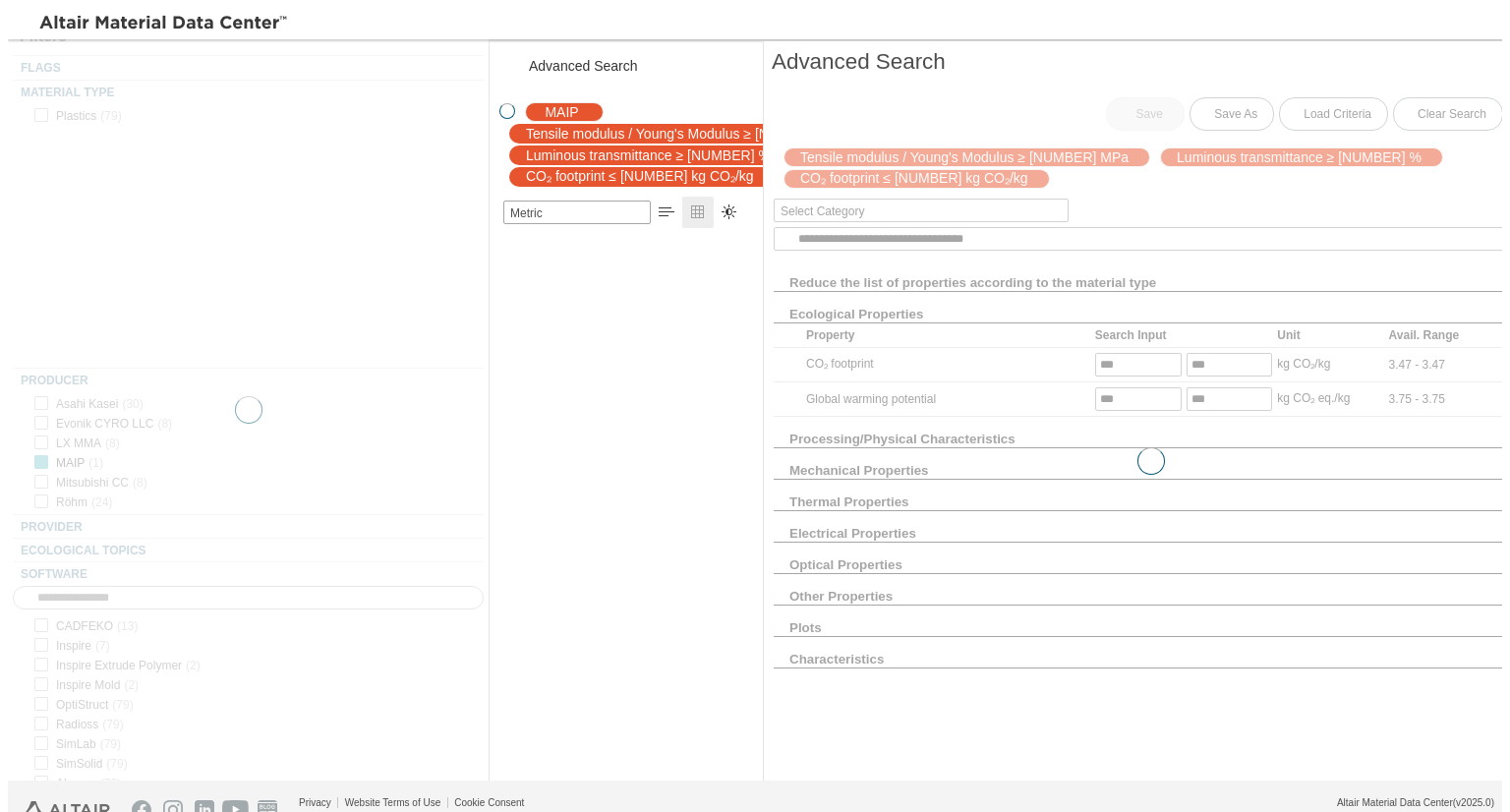scroll, scrollTop: 486, scrollLeft: 260, axis: both 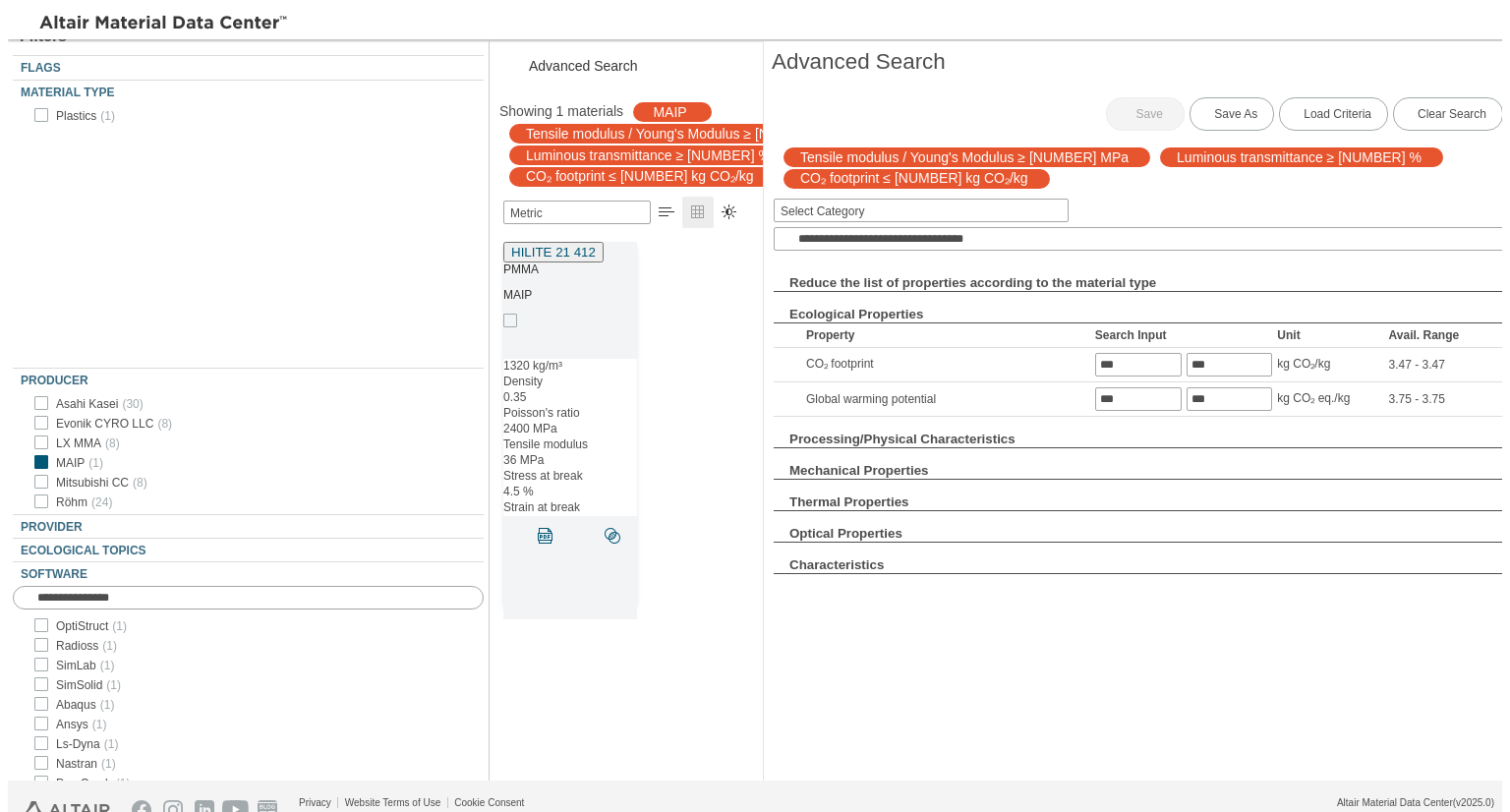 click on "HILITE 21 412" at bounding box center (553, 252) 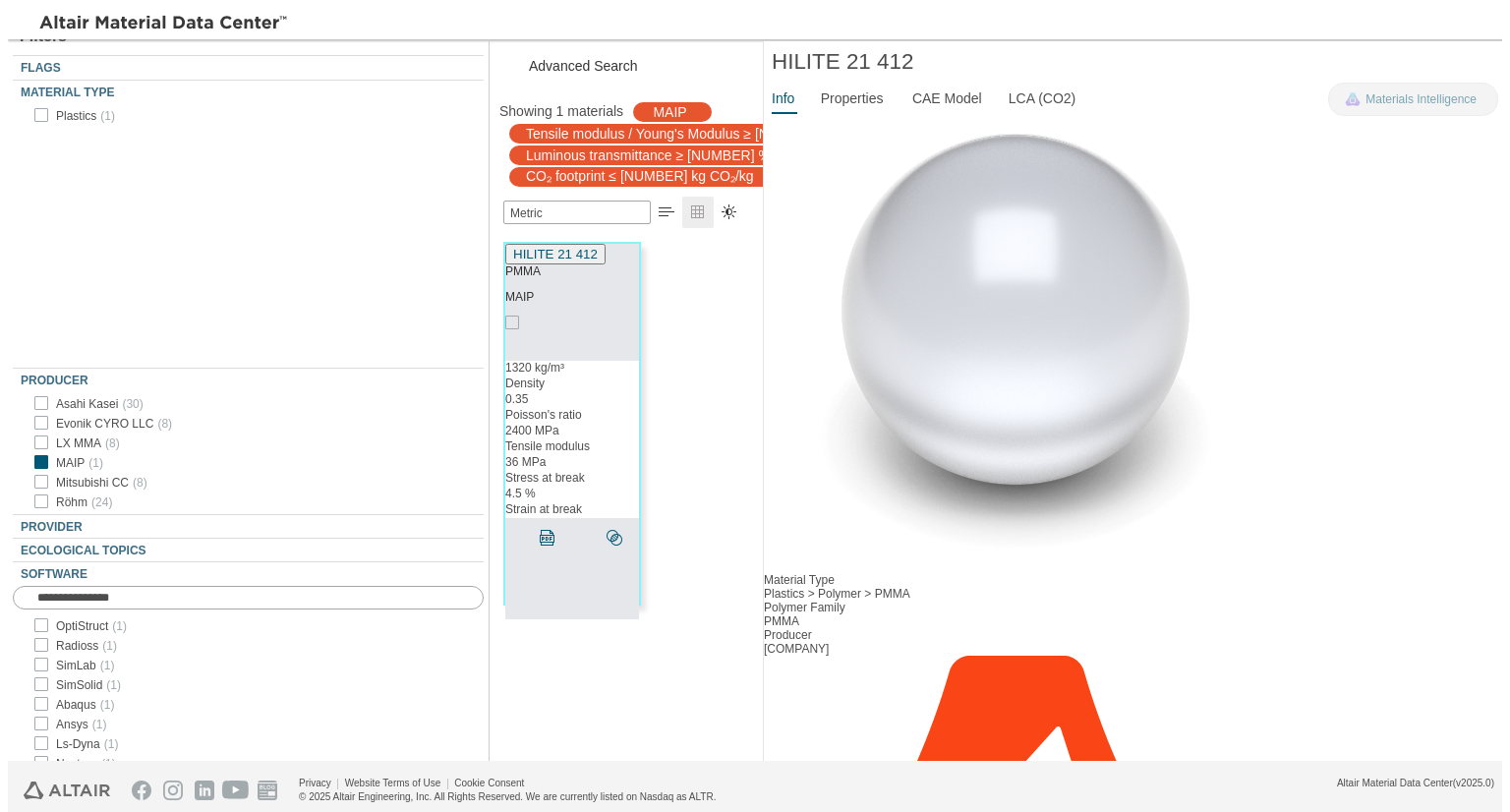 scroll, scrollTop: 60, scrollLeft: 0, axis: vertical 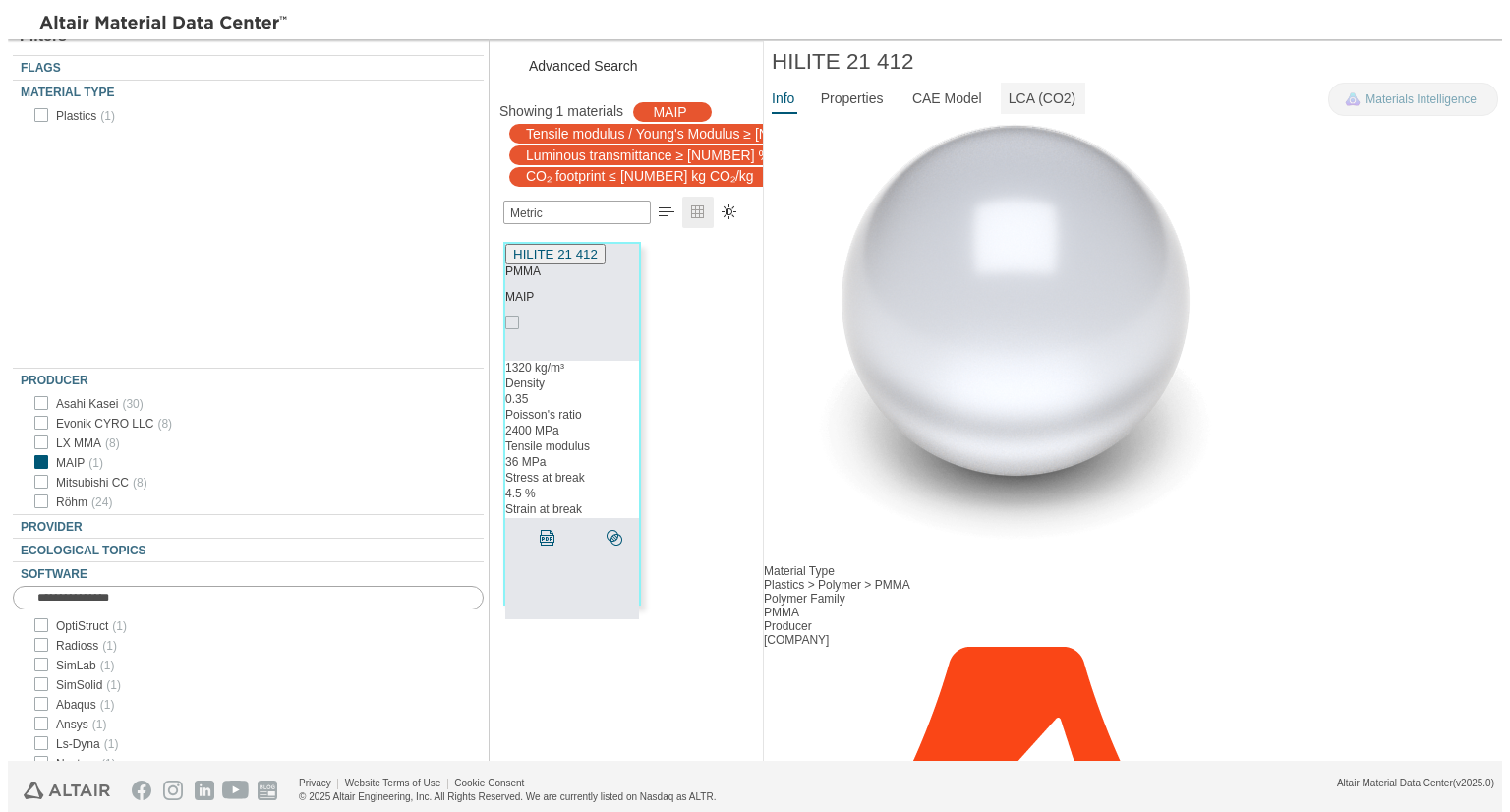 click on "LCA (CO2)" at bounding box center [1042, 98] 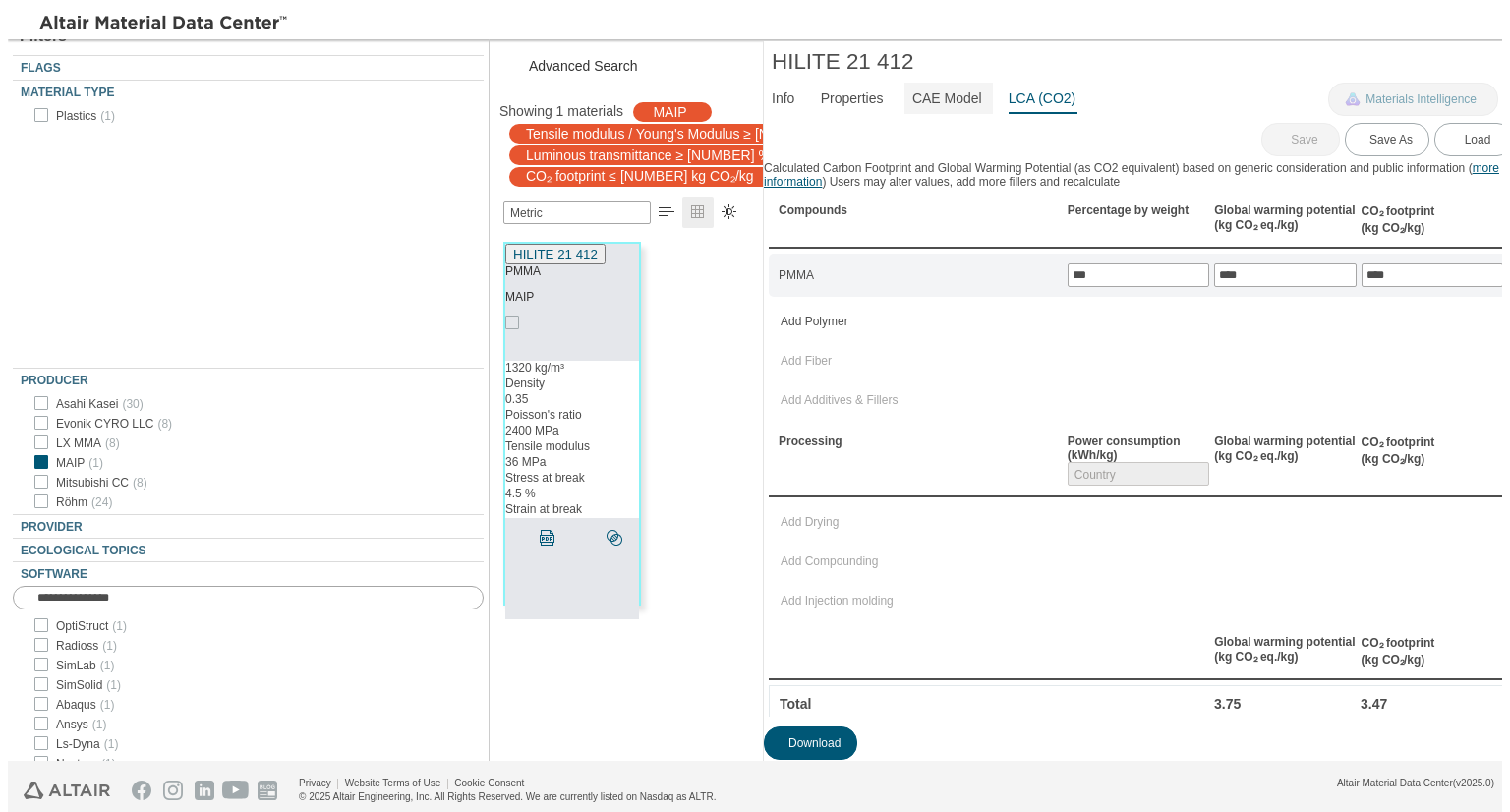 click on "CAE Model" at bounding box center (947, 98) 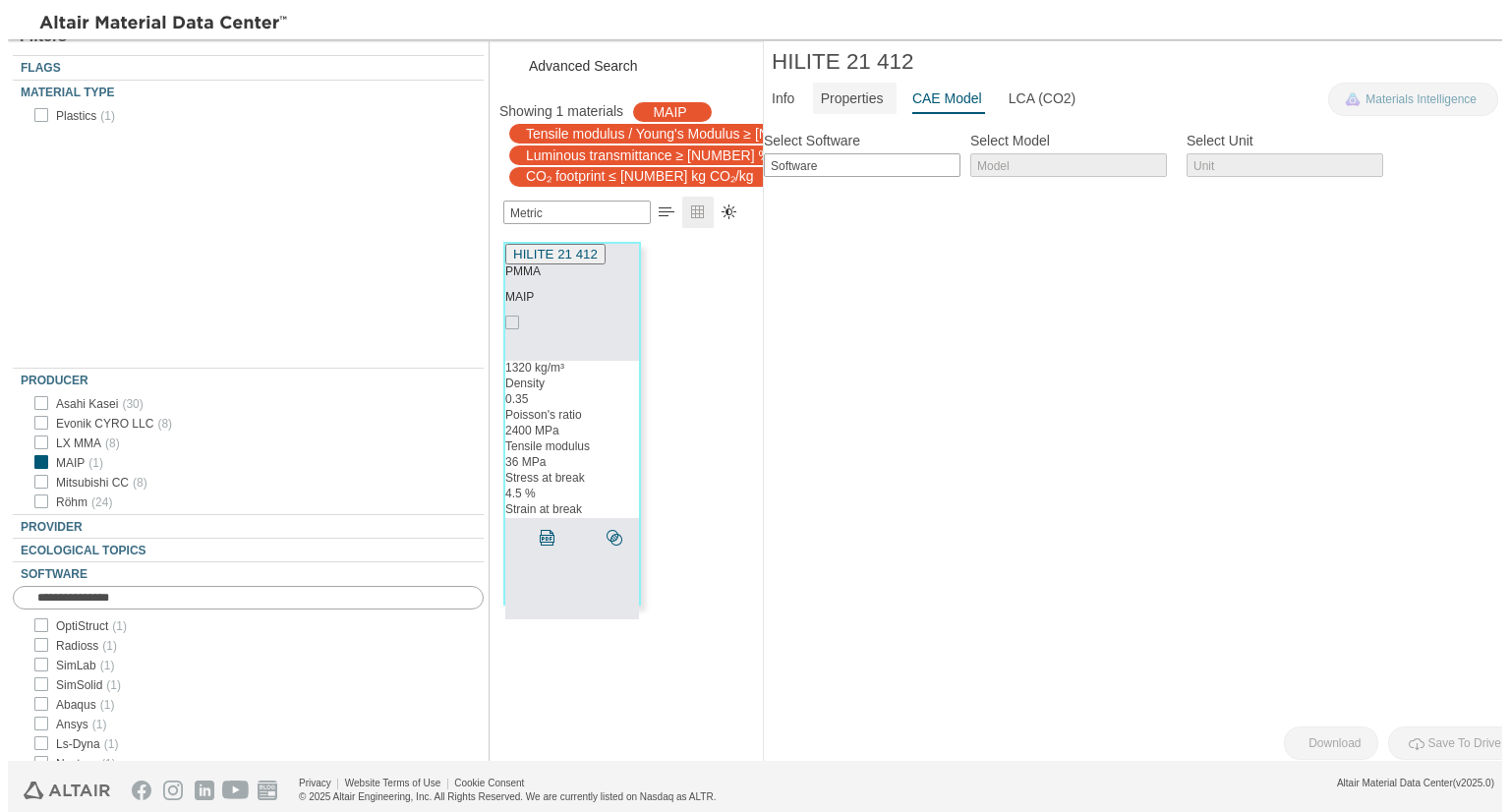 click on "Properties" at bounding box center [852, 98] 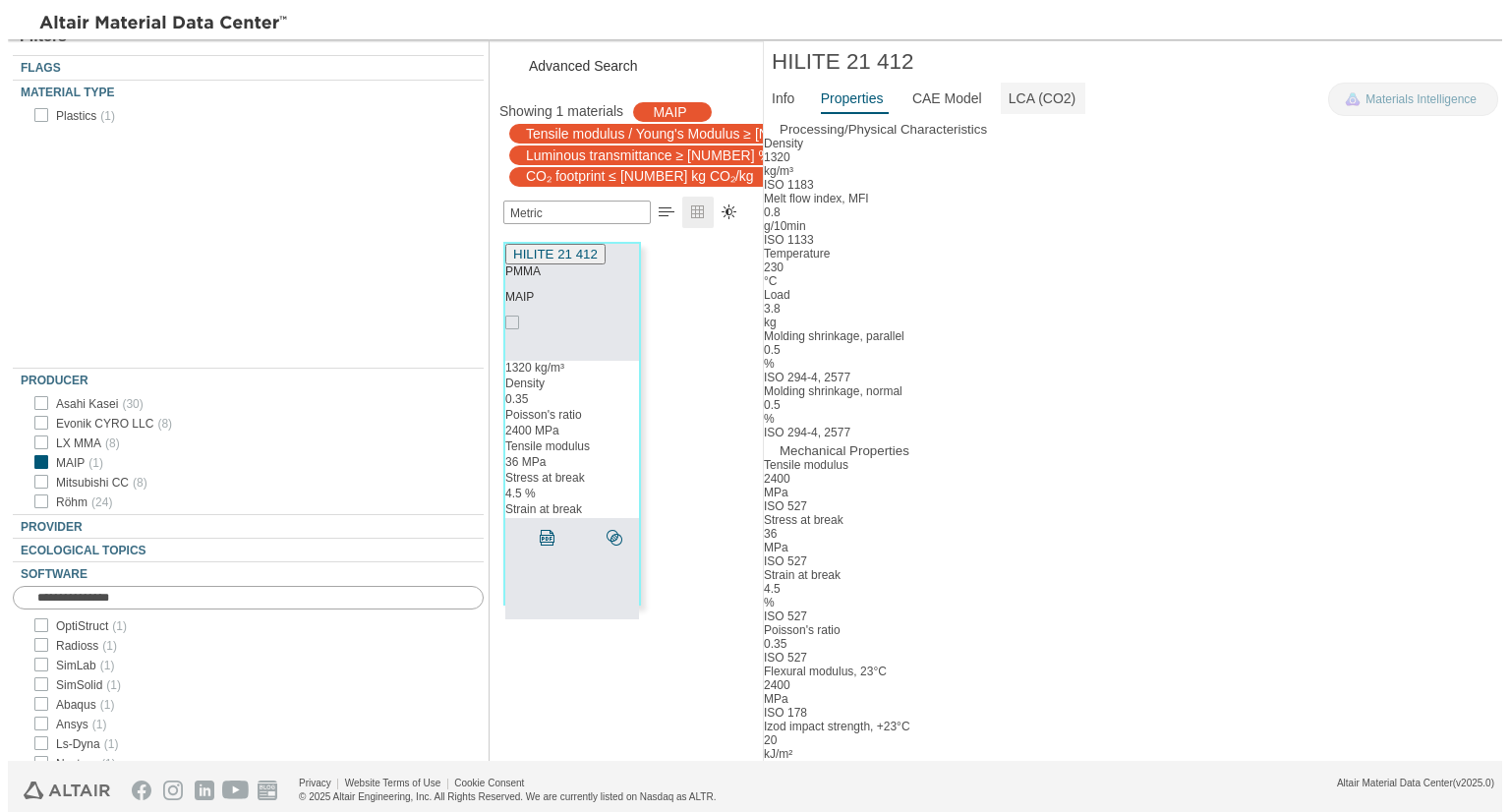 click on "LCA (CO2)" at bounding box center (1042, 98) 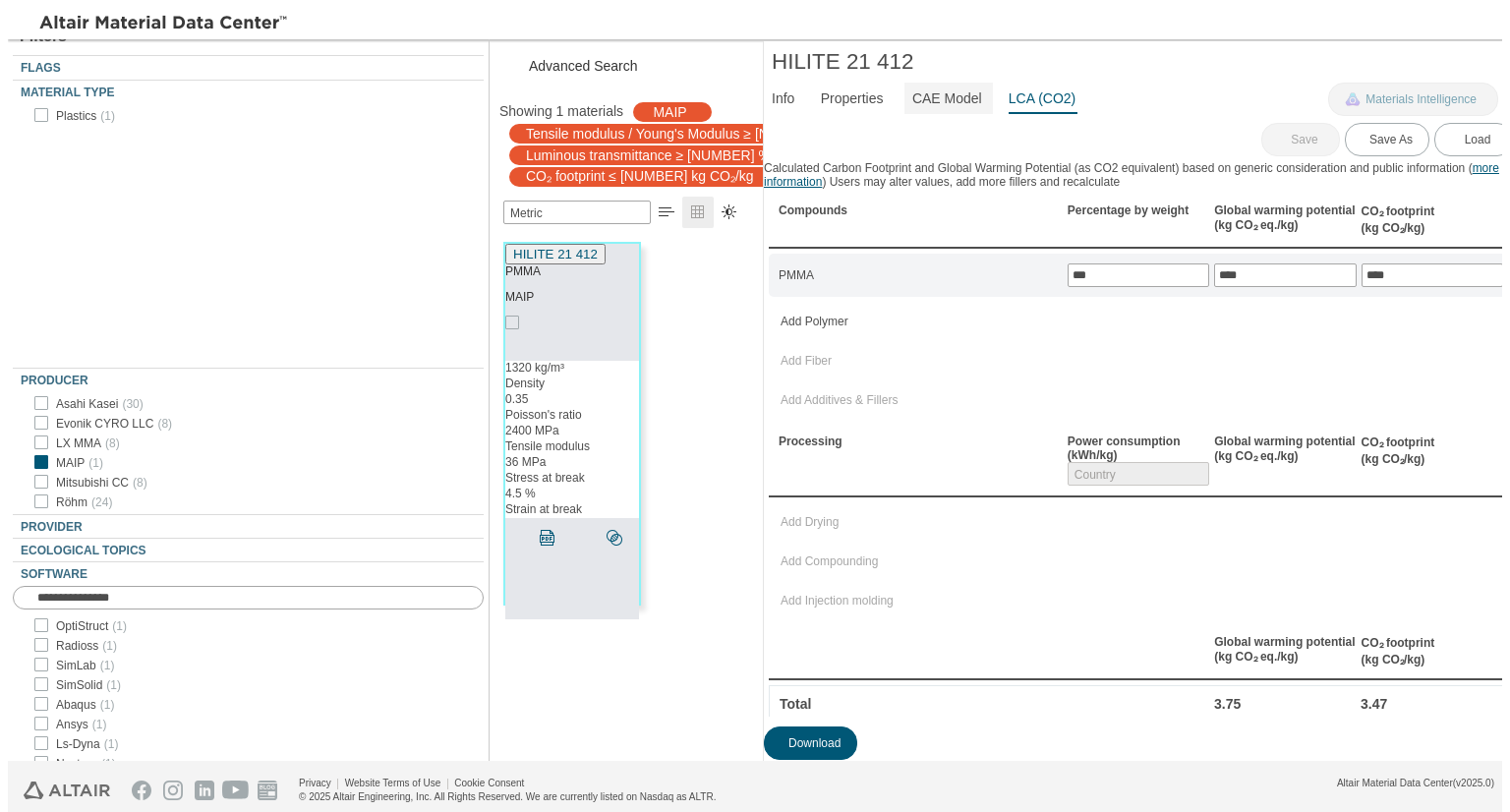click on "CAE Model" at bounding box center [947, 98] 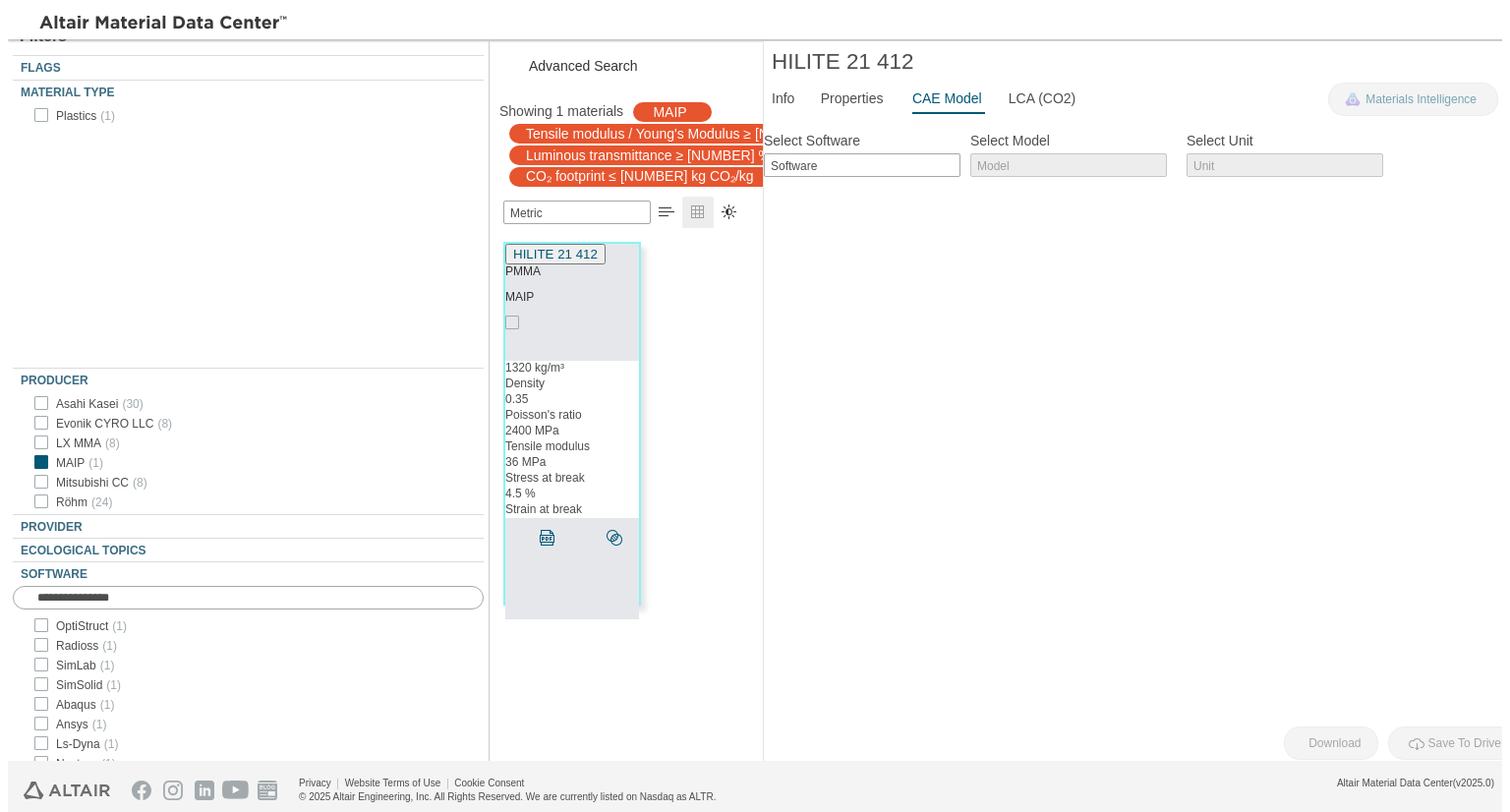 click on "Select Software Software" at bounding box center [862, 152] 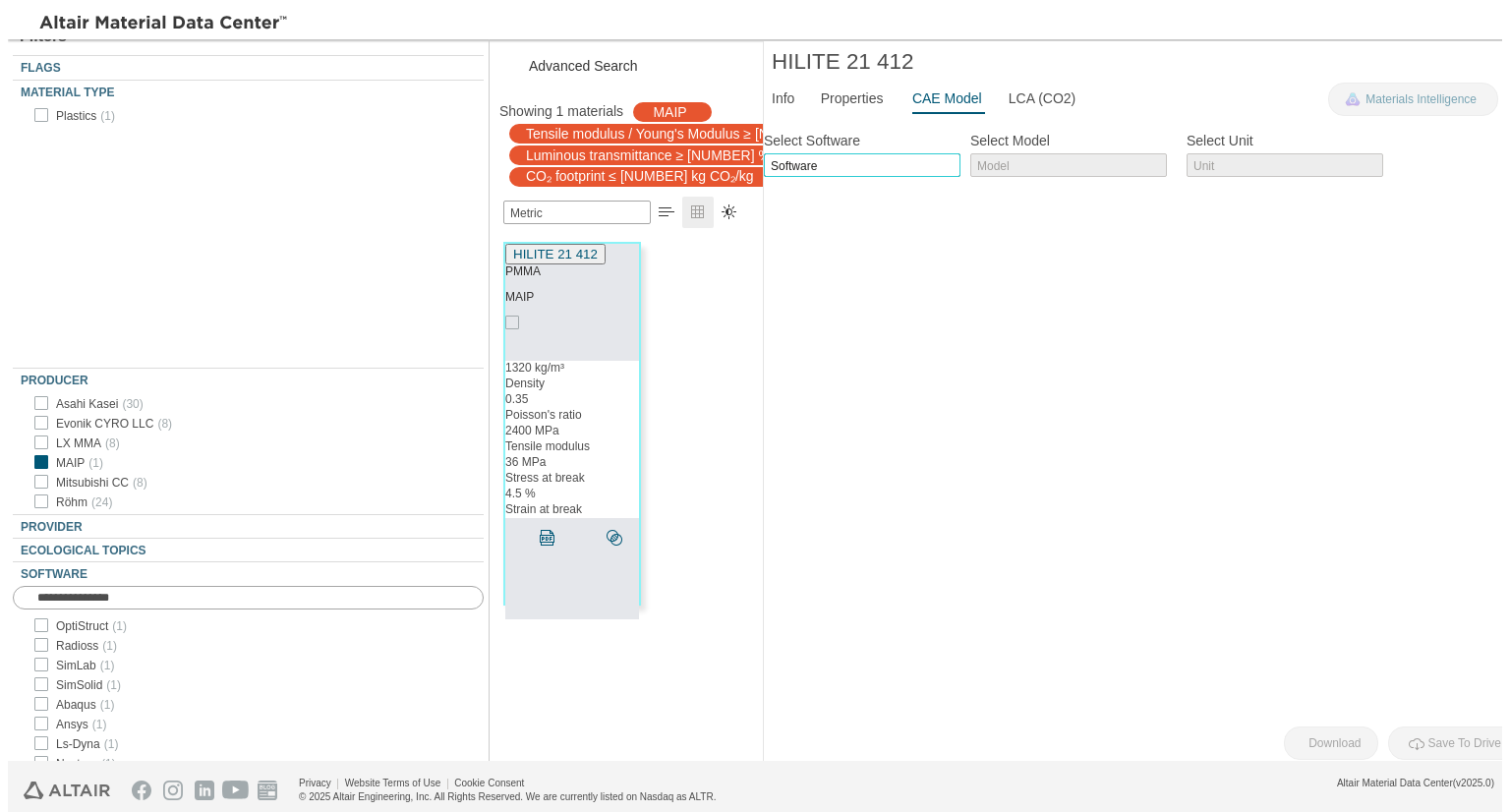 click on "Software" at bounding box center [862, 165] 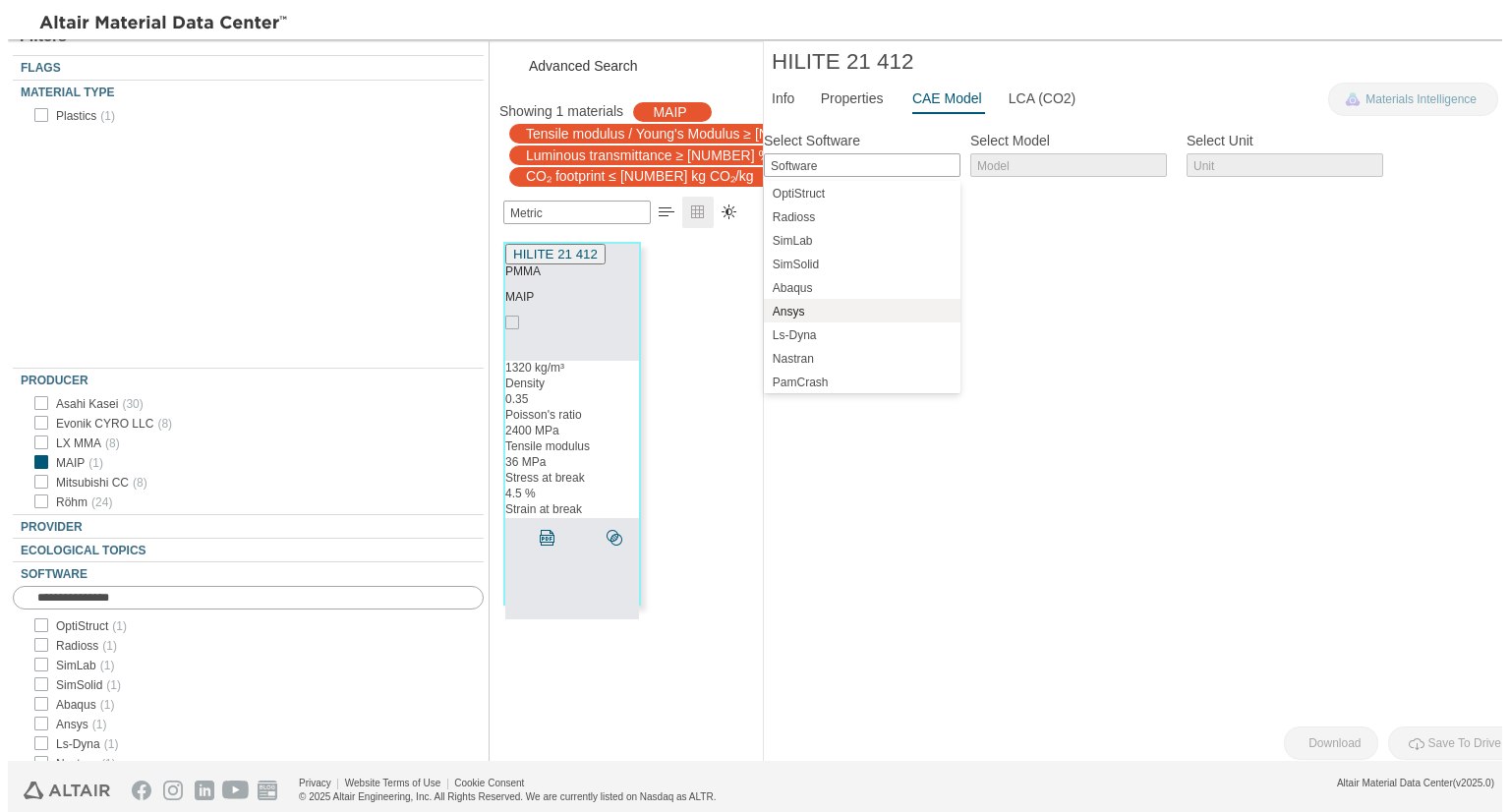 click on "Ansys" at bounding box center [862, 311] 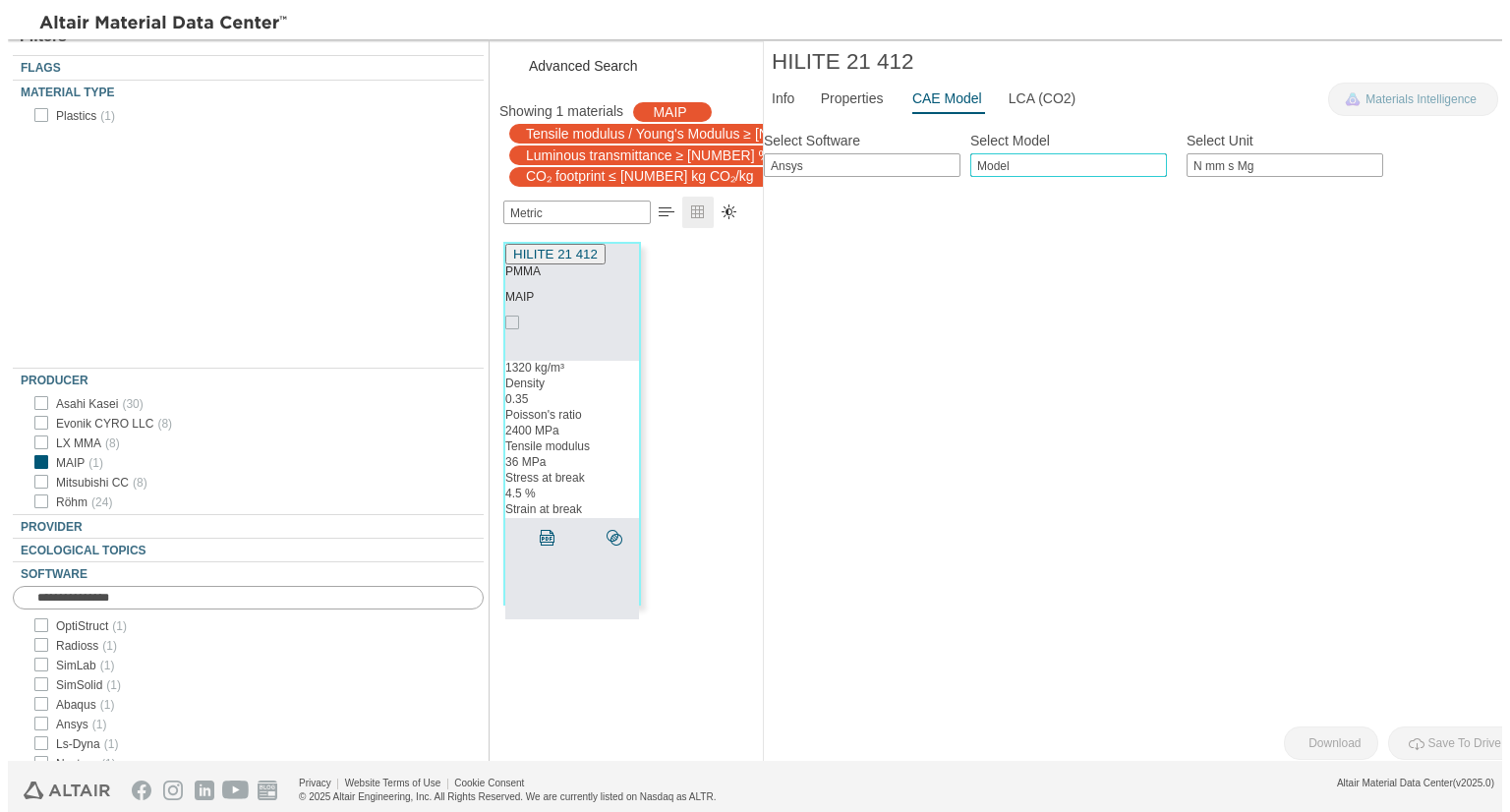 click at bounding box center (1155, 161) 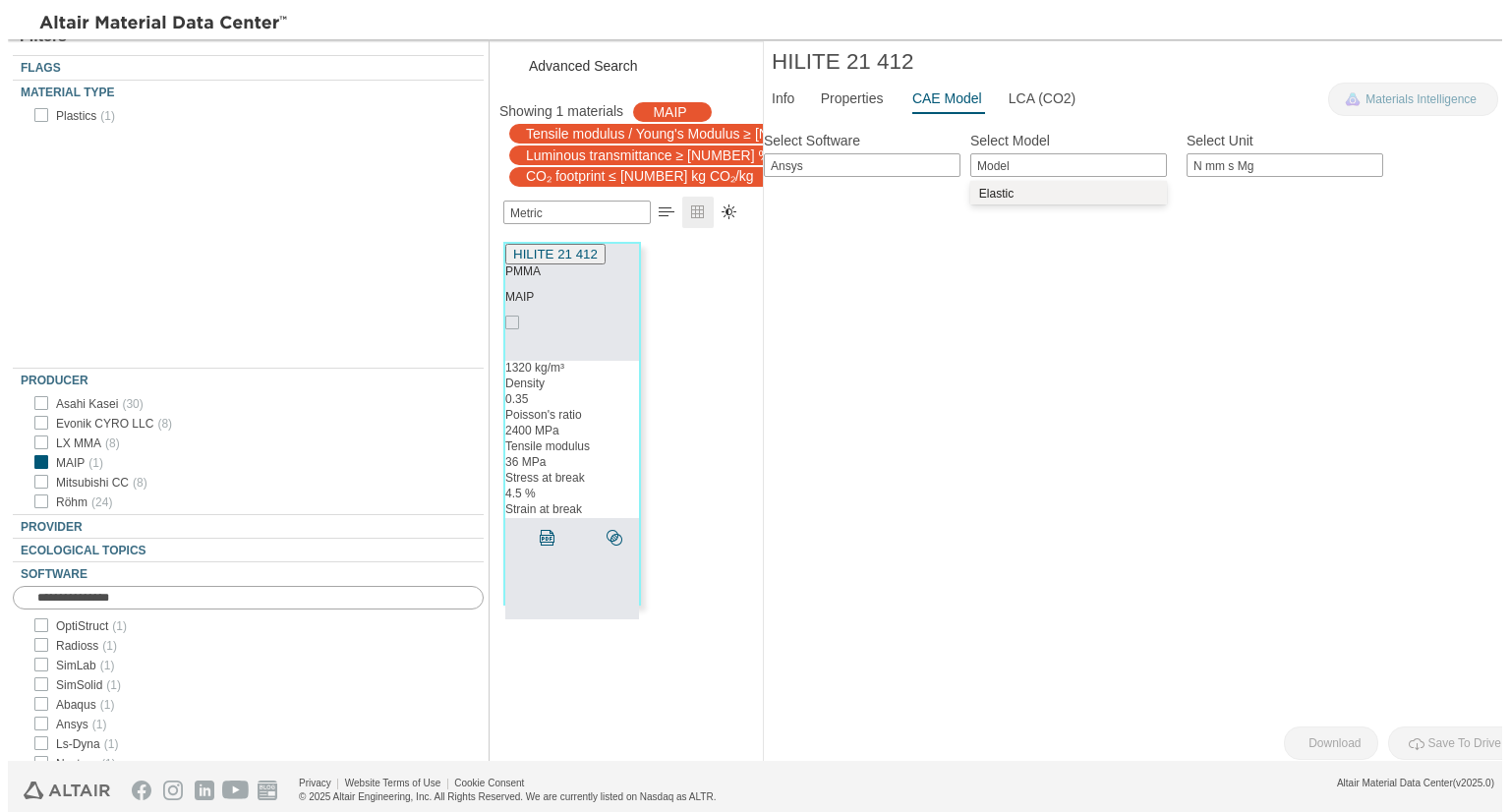 click on "Elastic" at bounding box center [1069, 194] 